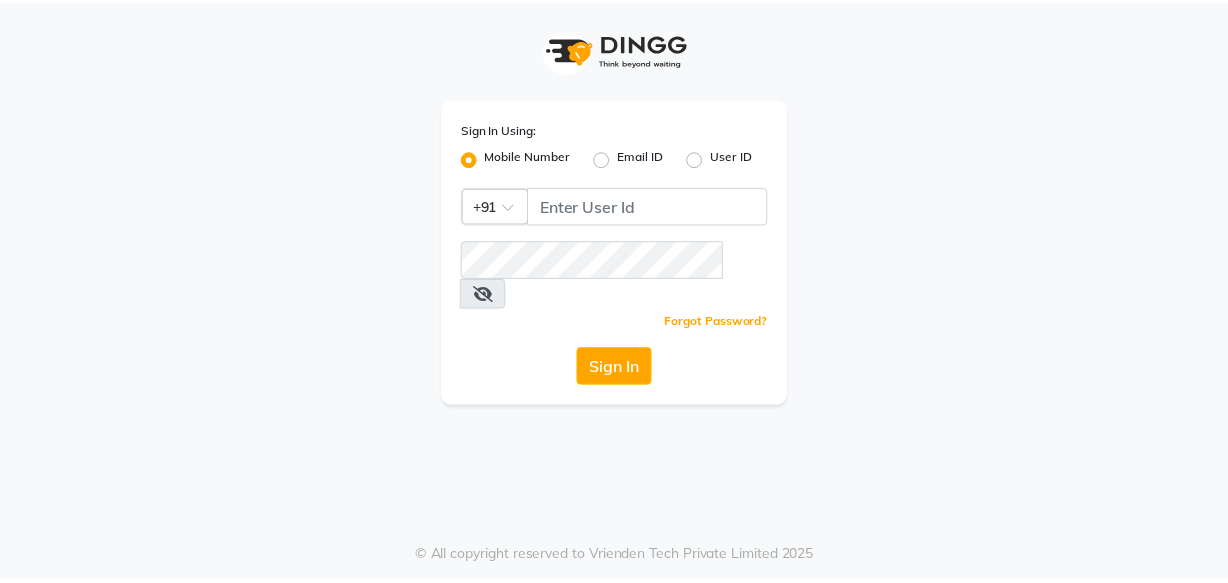 scroll, scrollTop: 0, scrollLeft: 0, axis: both 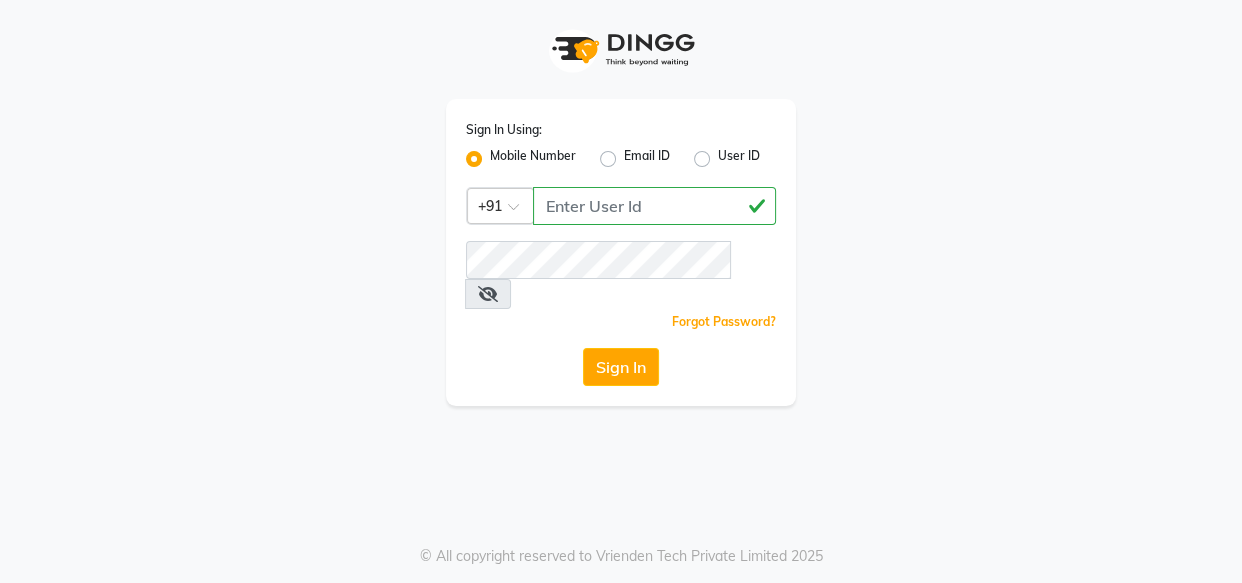 type on "[PHONE]" 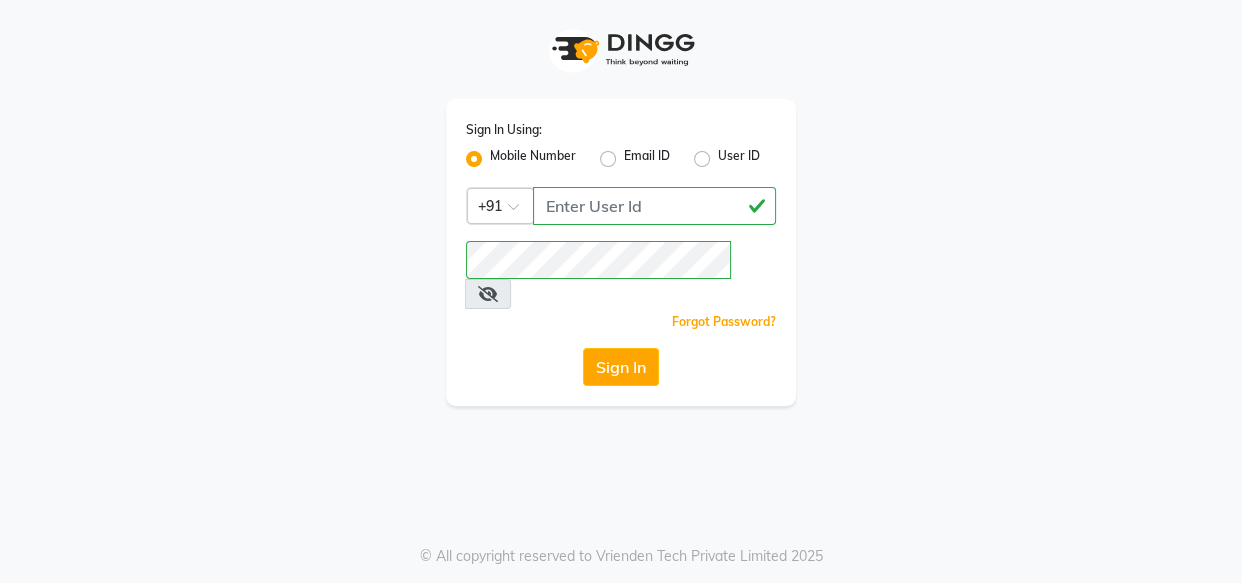 click at bounding box center [488, 294] 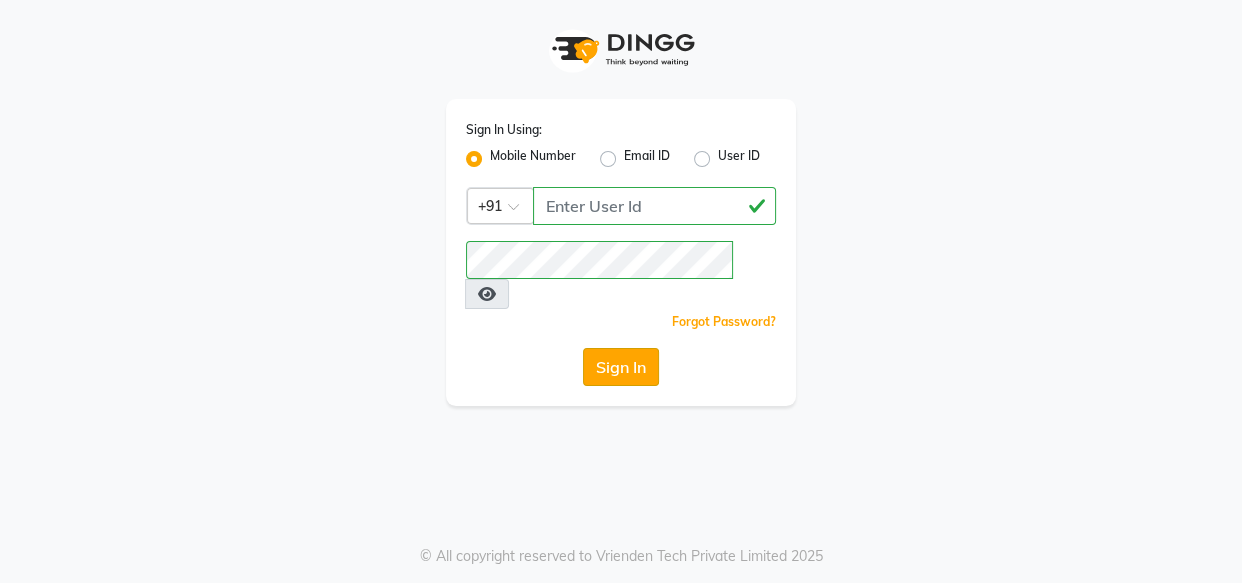 click on "Sign In" 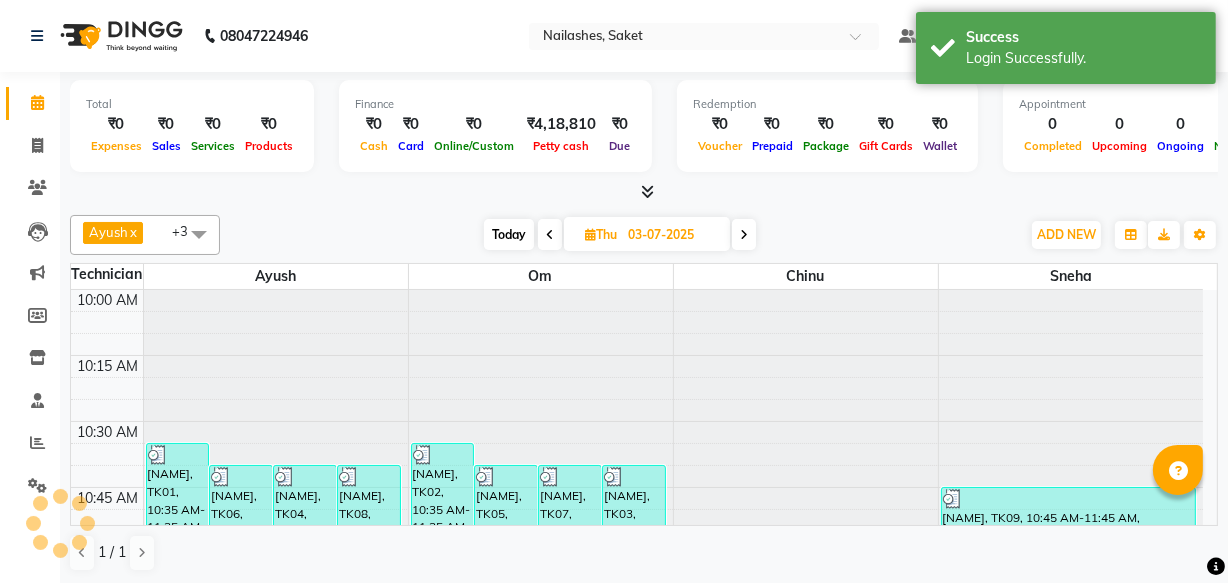 scroll, scrollTop: 0, scrollLeft: 0, axis: both 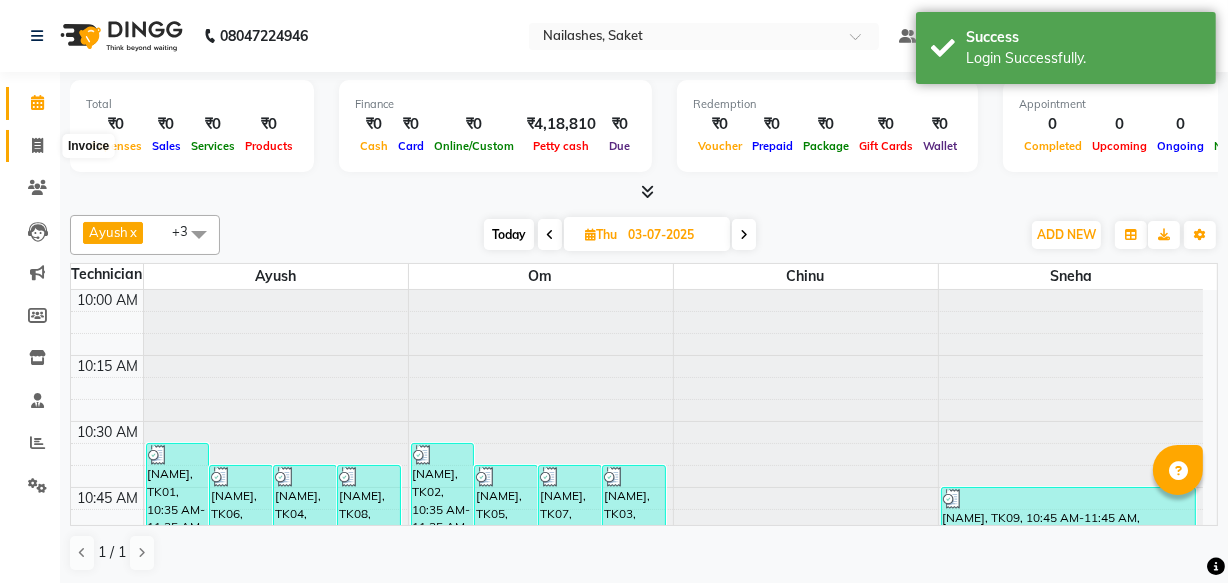 click 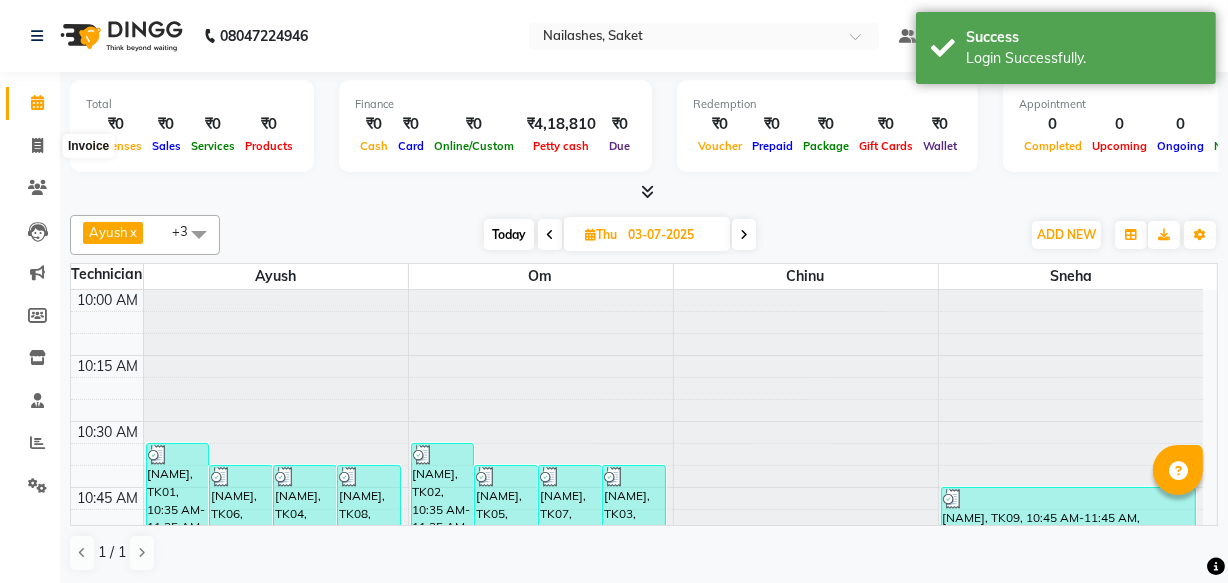 select on "service" 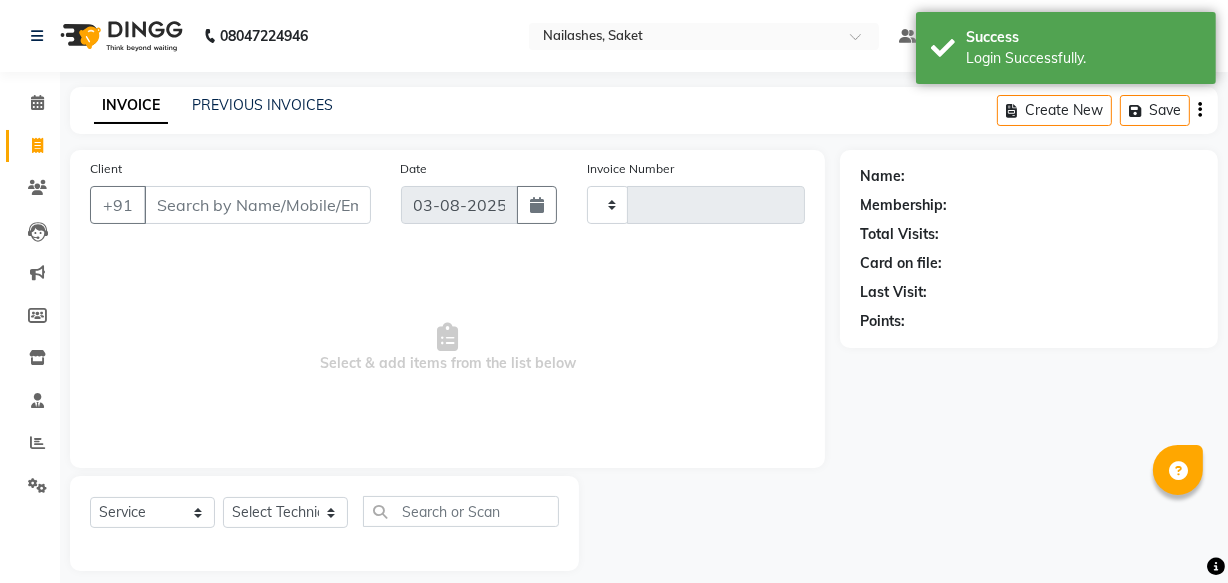 type on "0328" 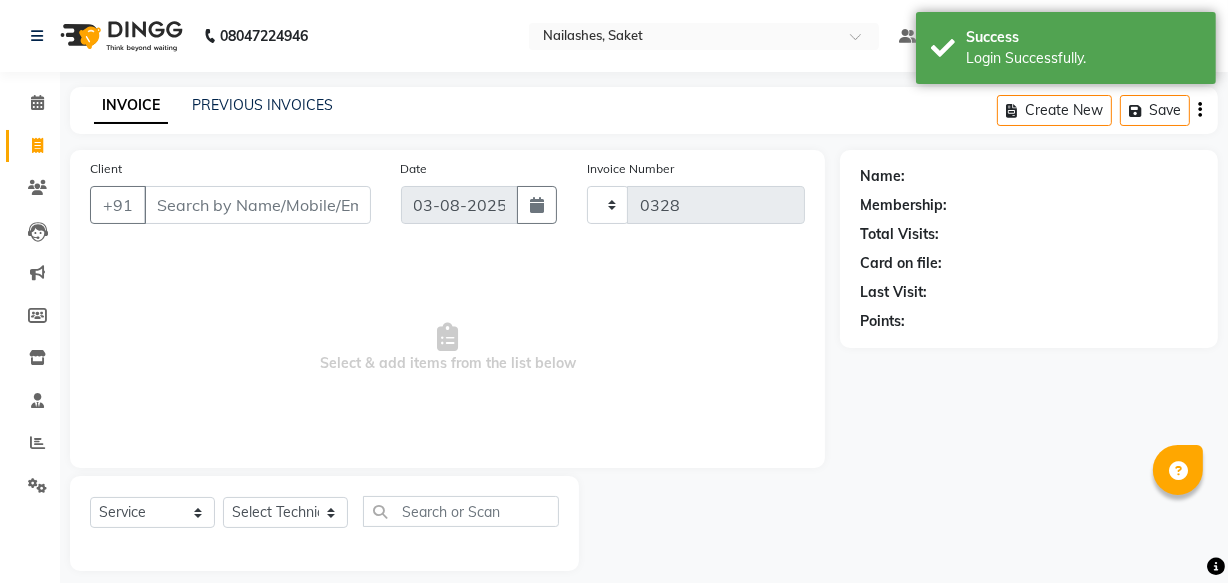 select on "5164" 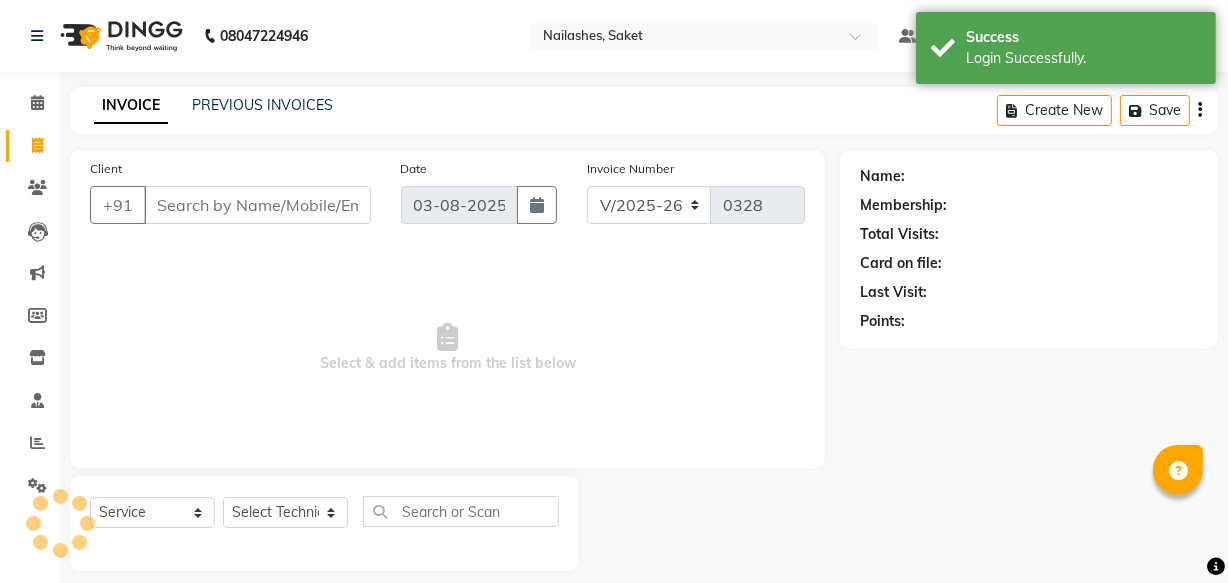 scroll, scrollTop: 19, scrollLeft: 0, axis: vertical 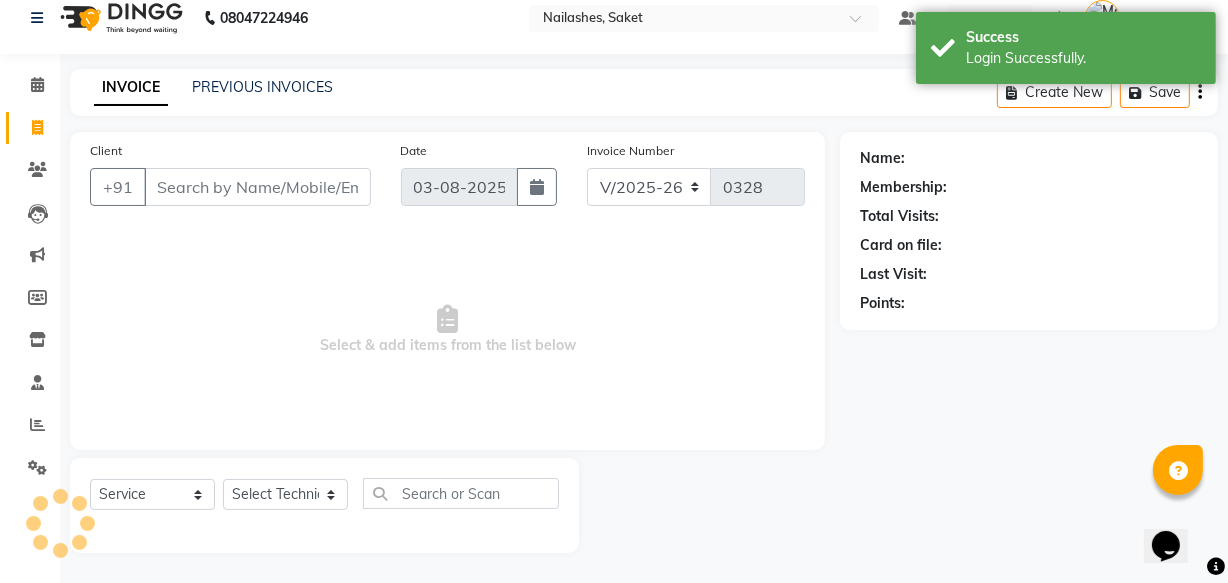 click on "Client" at bounding box center [257, 187] 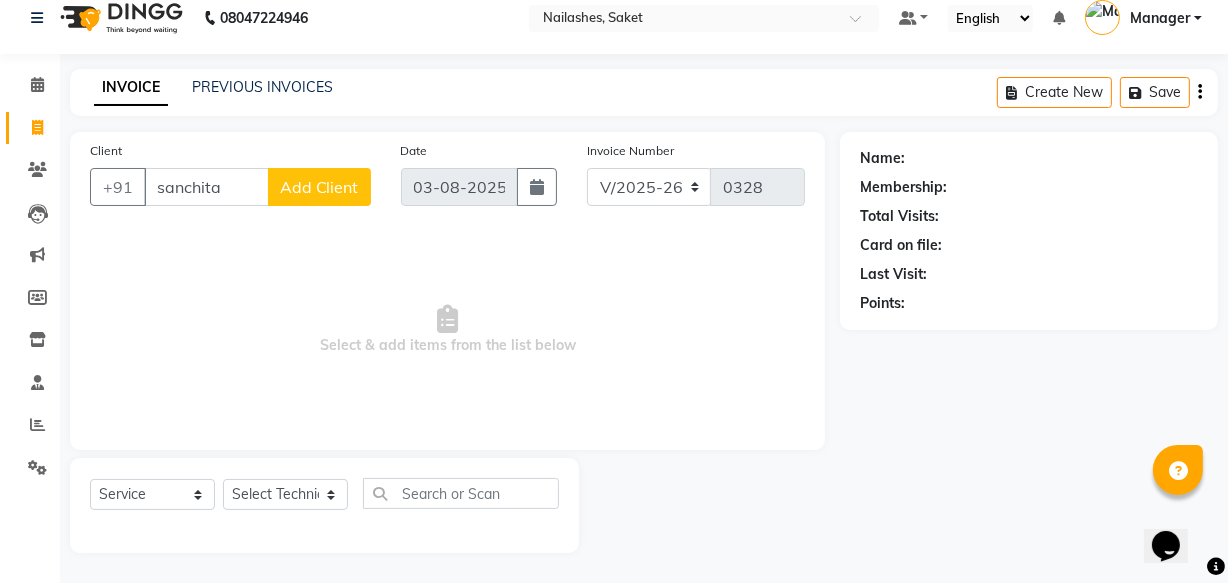 type on "sanchita" 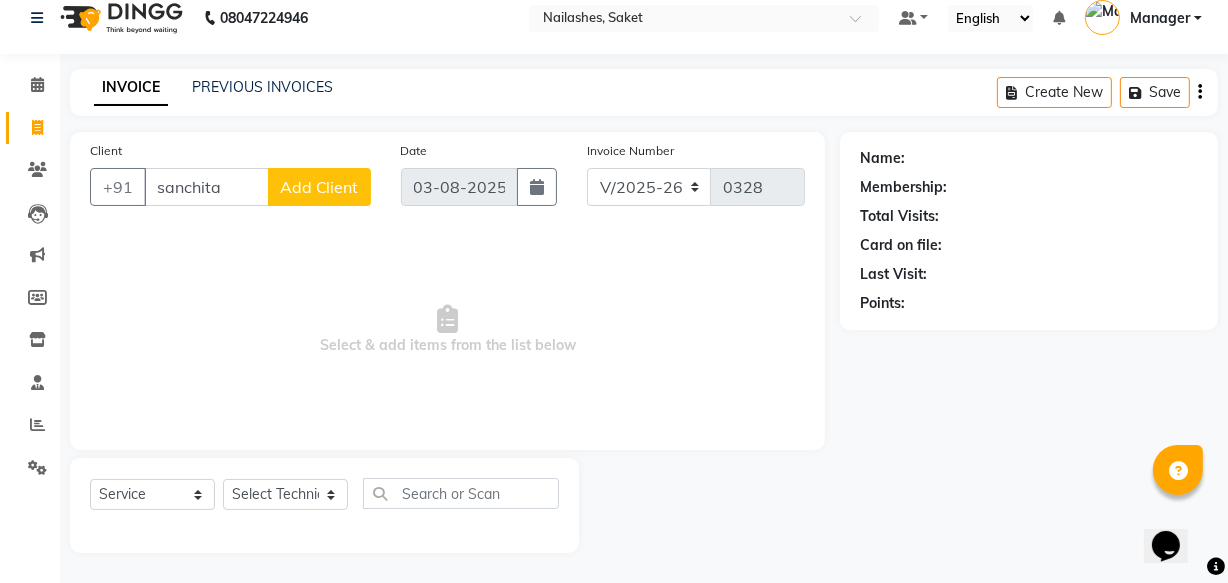 select on "21" 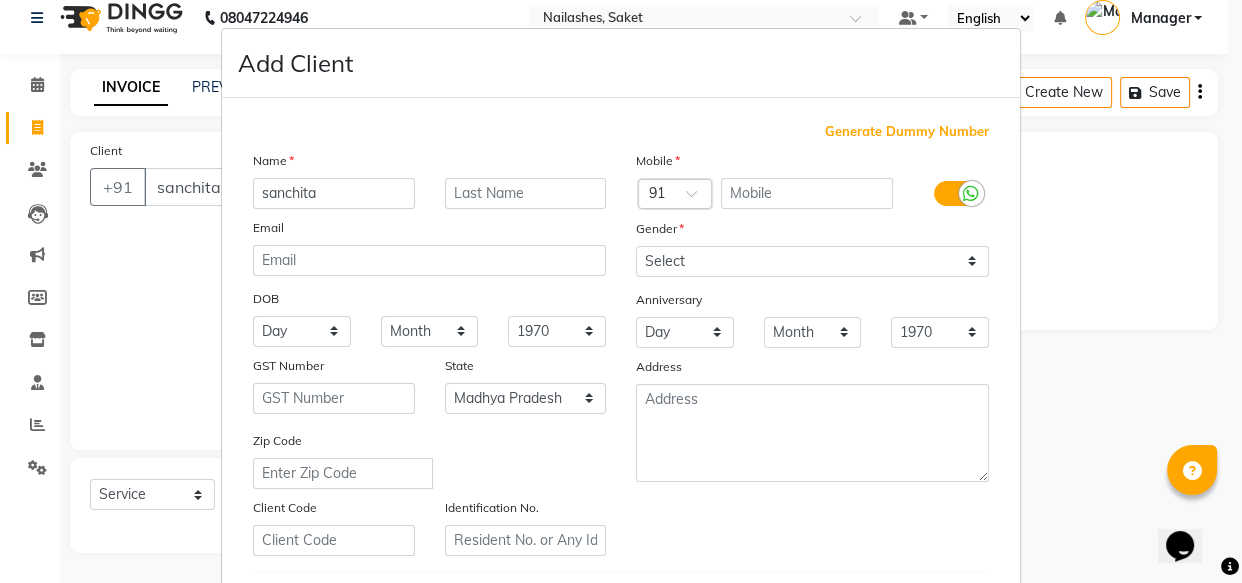 click on "Generate Dummy Number" at bounding box center [907, 132] 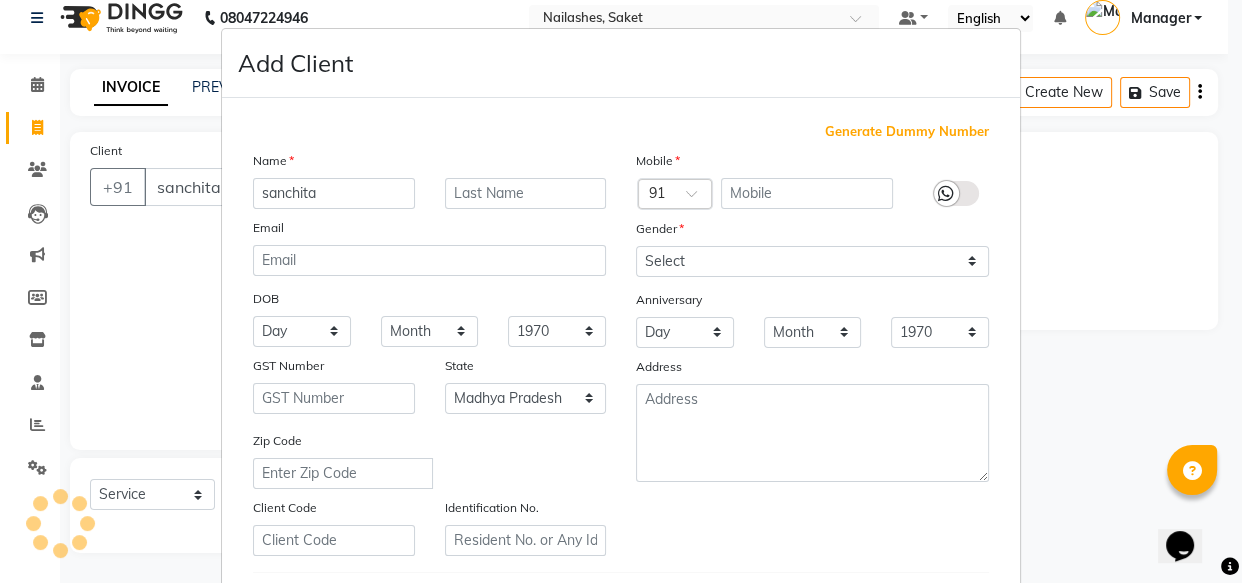 type on "[NUMBER]" 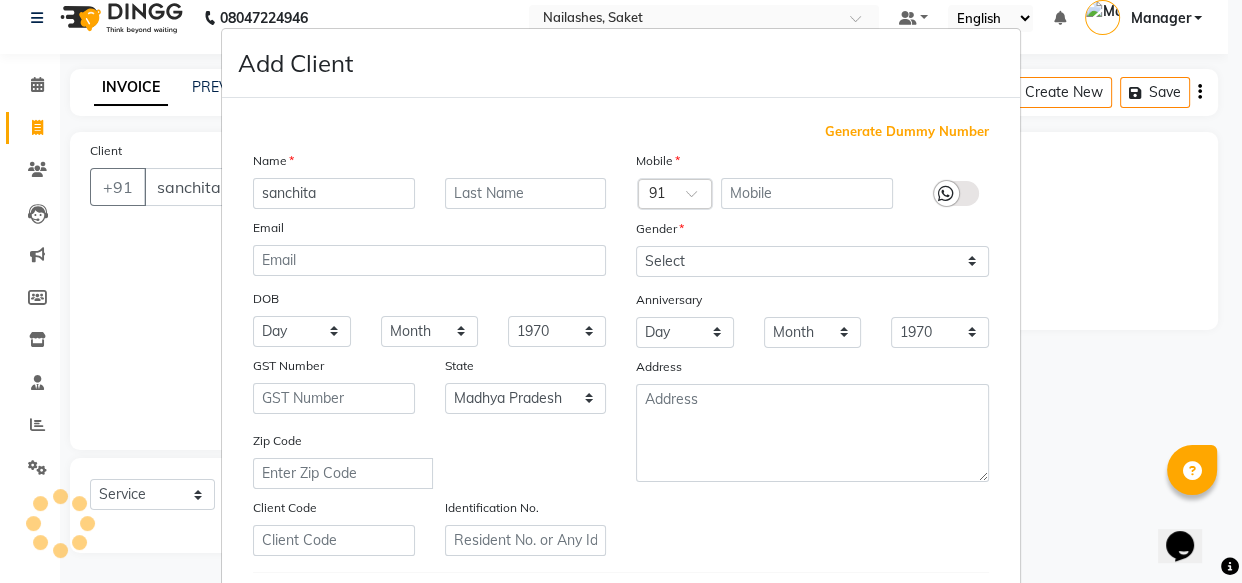 checkbox on "false" 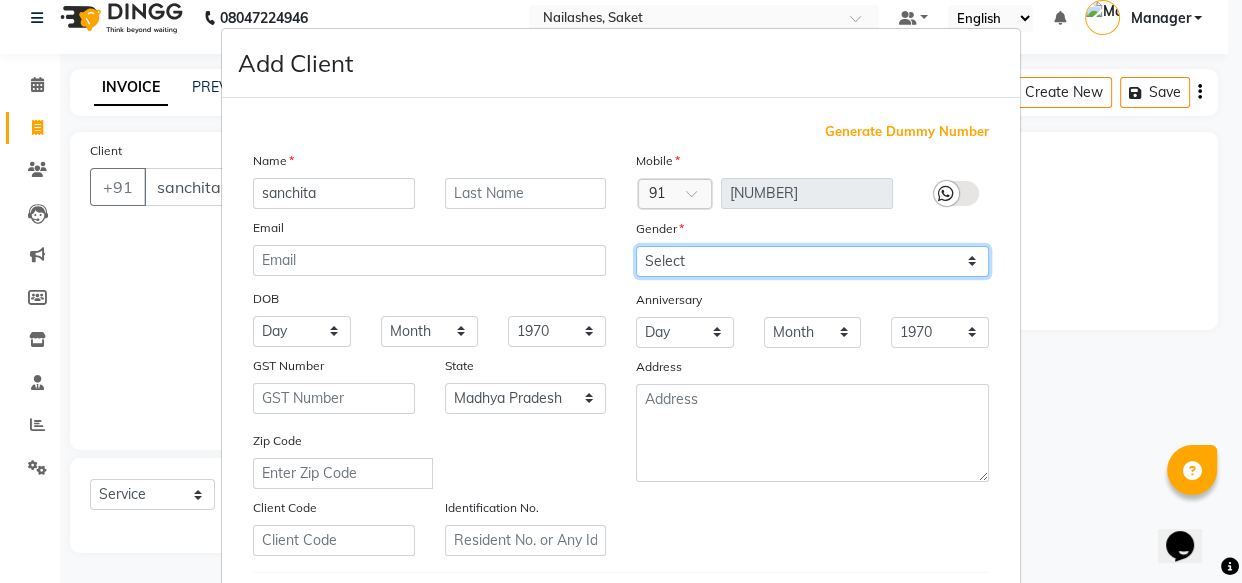 click on "Select Male Female Other Prefer Not To Say" at bounding box center (812, 261) 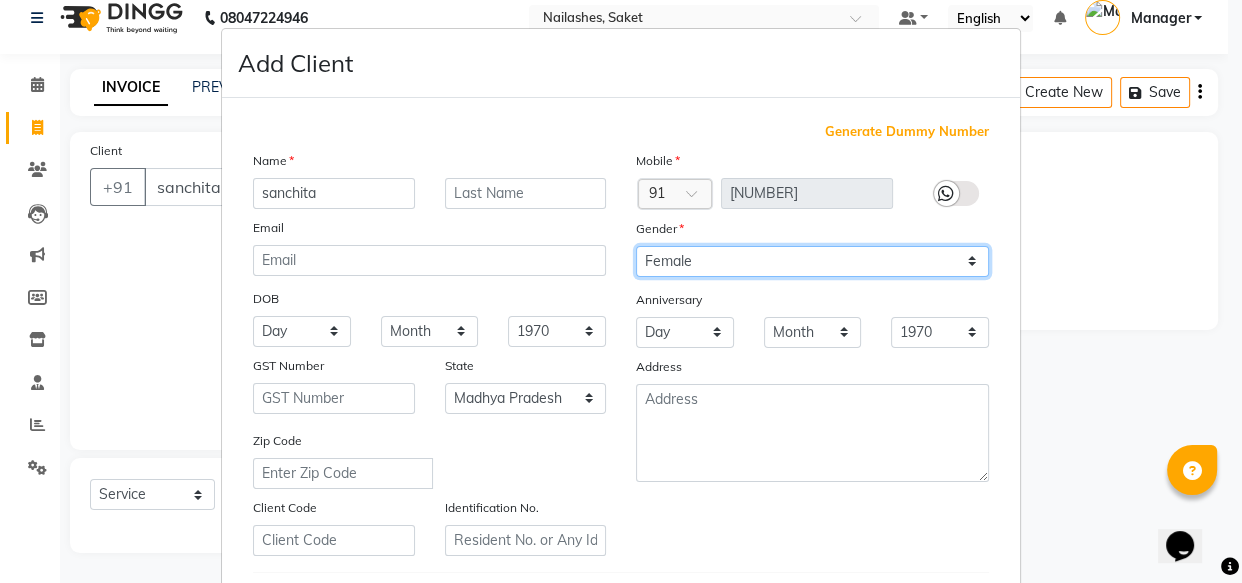 click on "Select Male Female Other Prefer Not To Say" at bounding box center (812, 261) 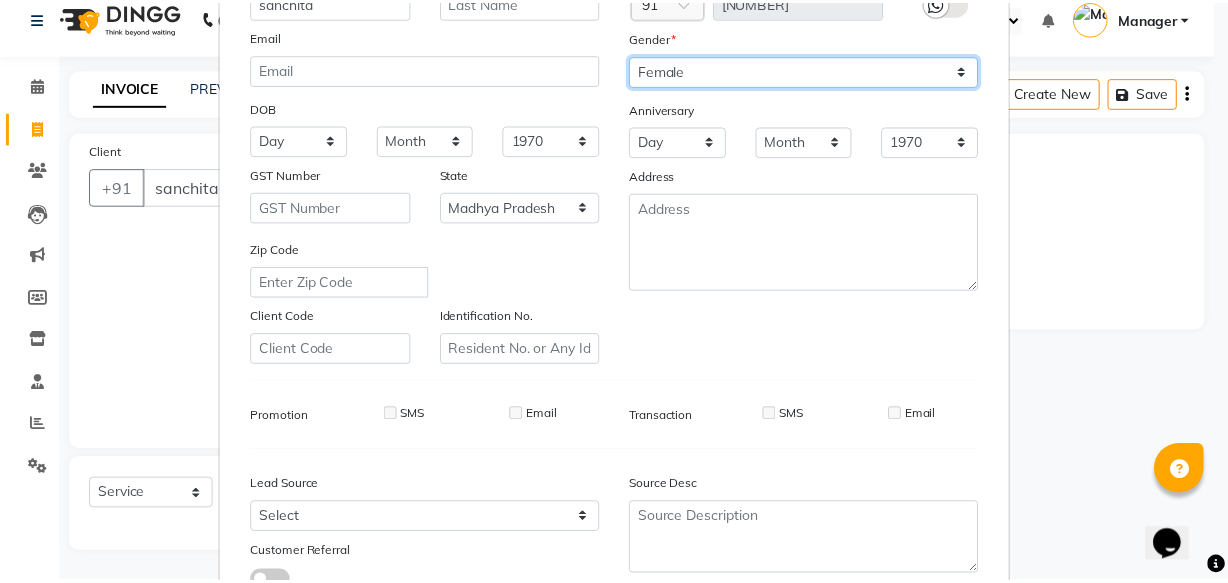 scroll, scrollTop: 346, scrollLeft: 0, axis: vertical 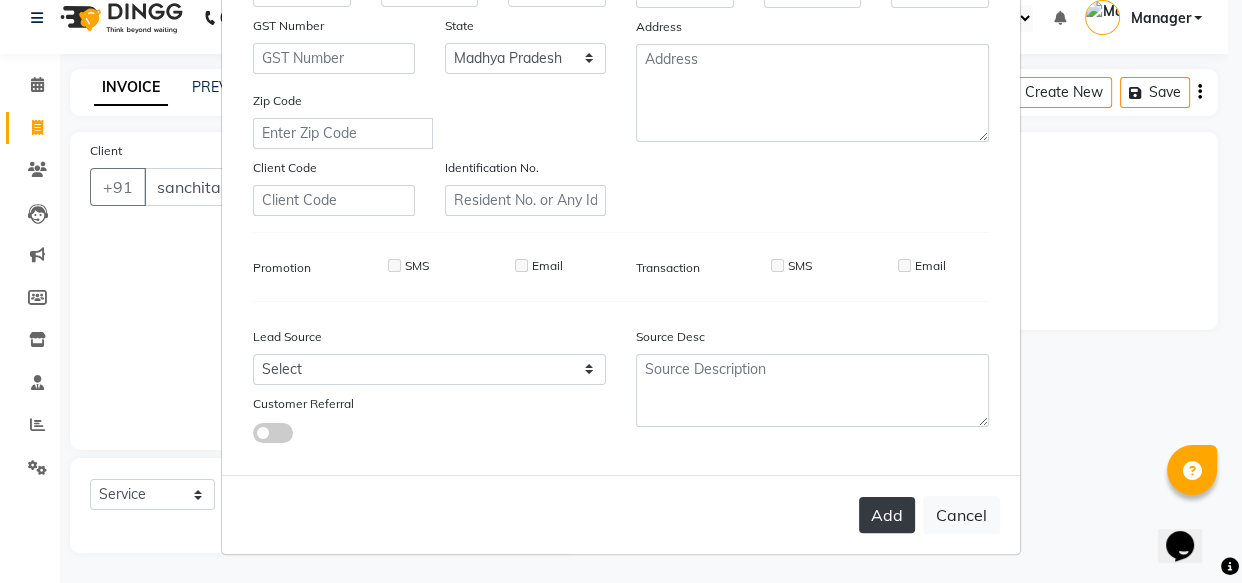 click on "Add" at bounding box center [887, 515] 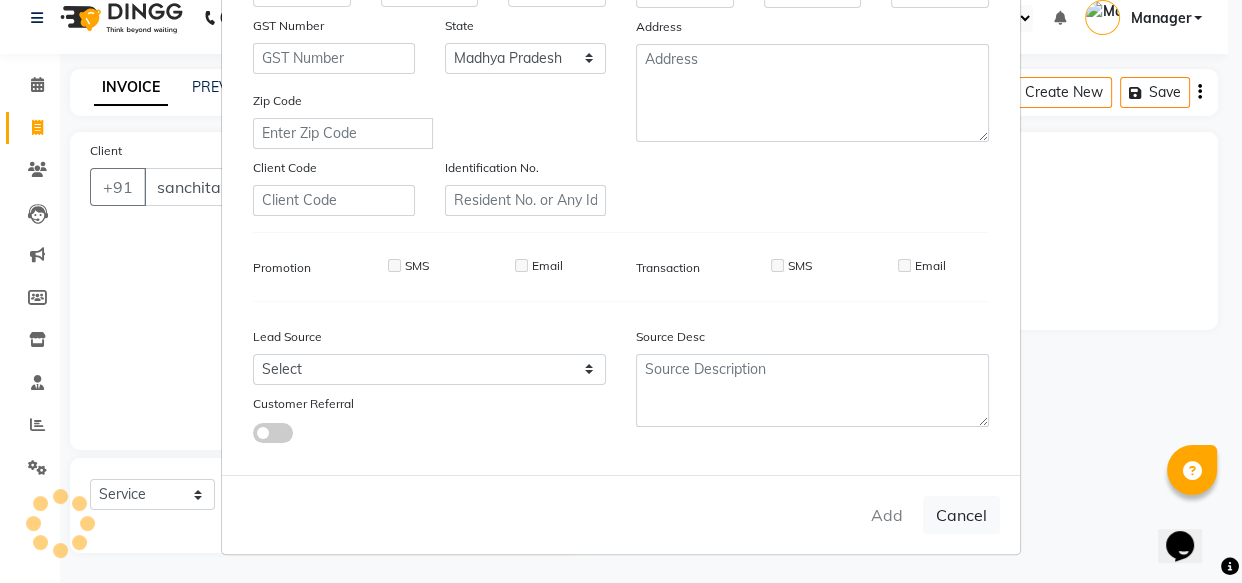 type on "[NUMBER]" 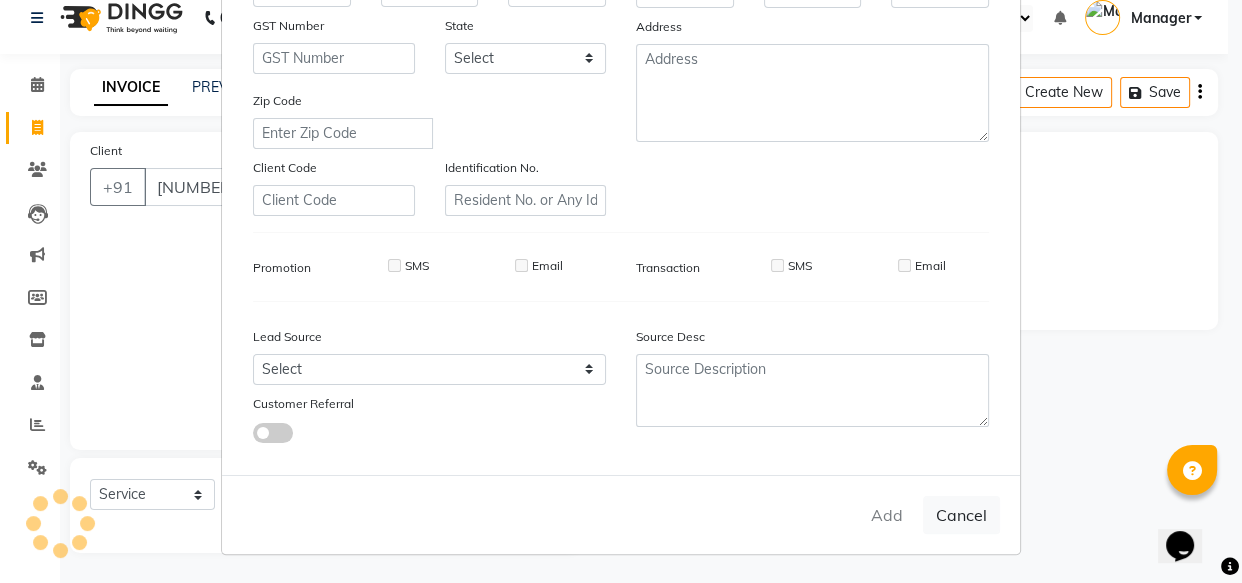 select 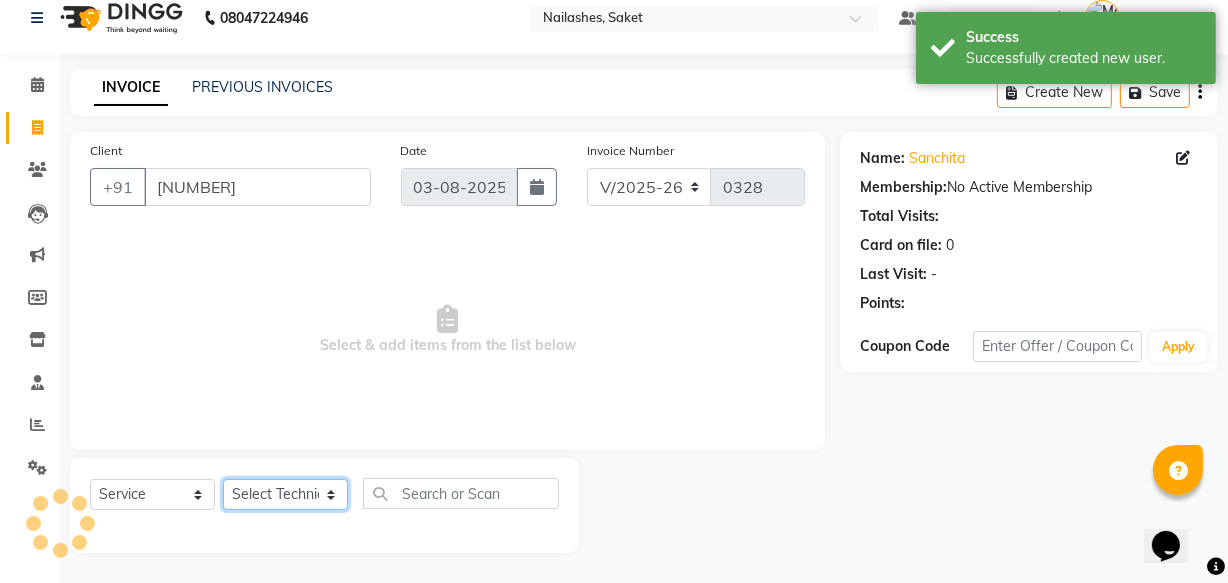 click on "Select Technician [FIRST] Sir [FIRST] [NAME] Manager Om [NAME] [NAME]" 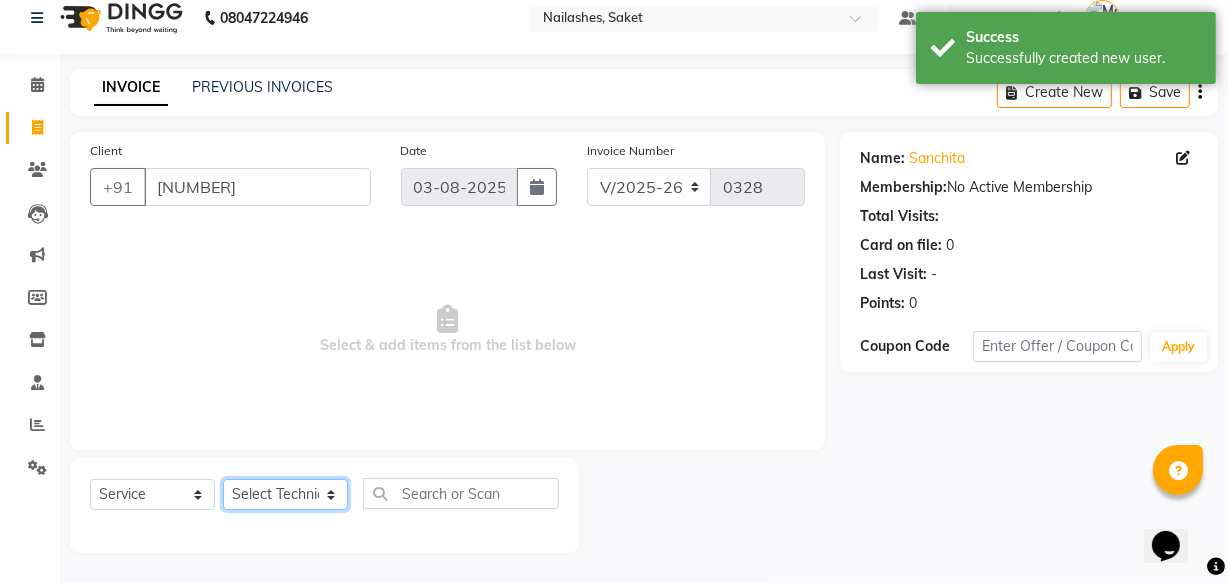 select on "33083" 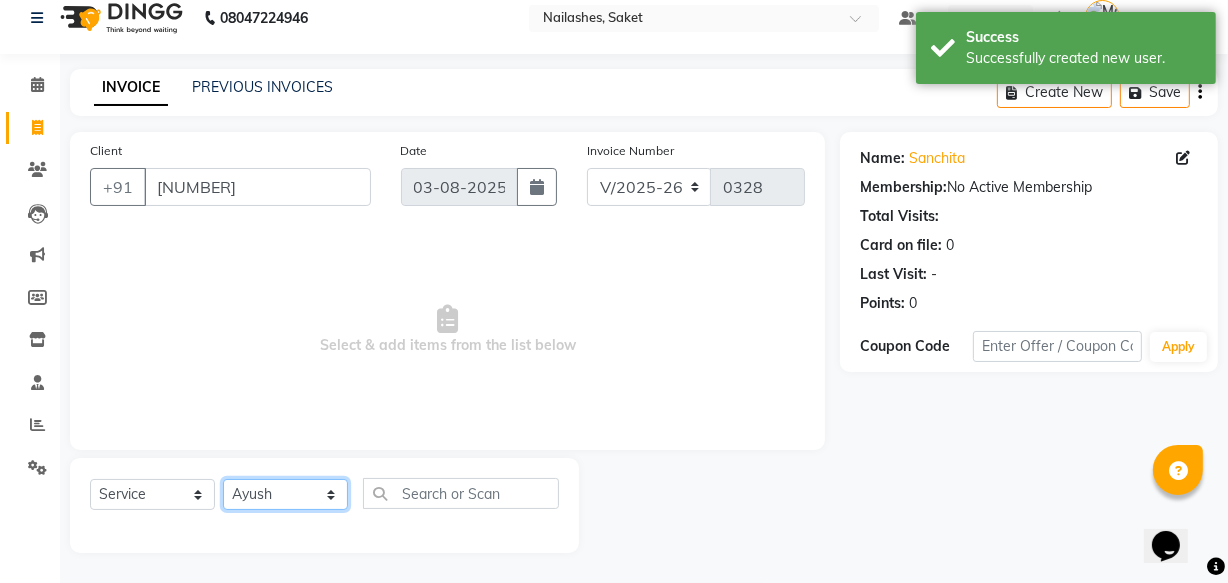 click on "Select Technician [FIRST] Sir [FIRST] [NAME] Manager Om [NAME] [NAME]" 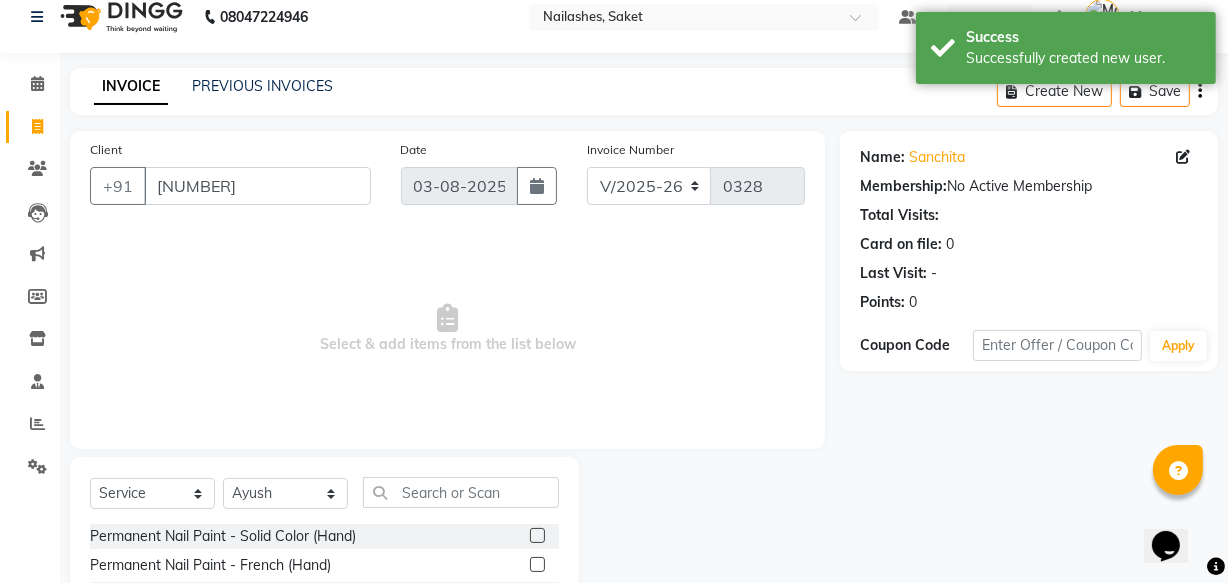 drag, startPoint x: 320, startPoint y: 489, endPoint x: 301, endPoint y: 340, distance: 150.20653 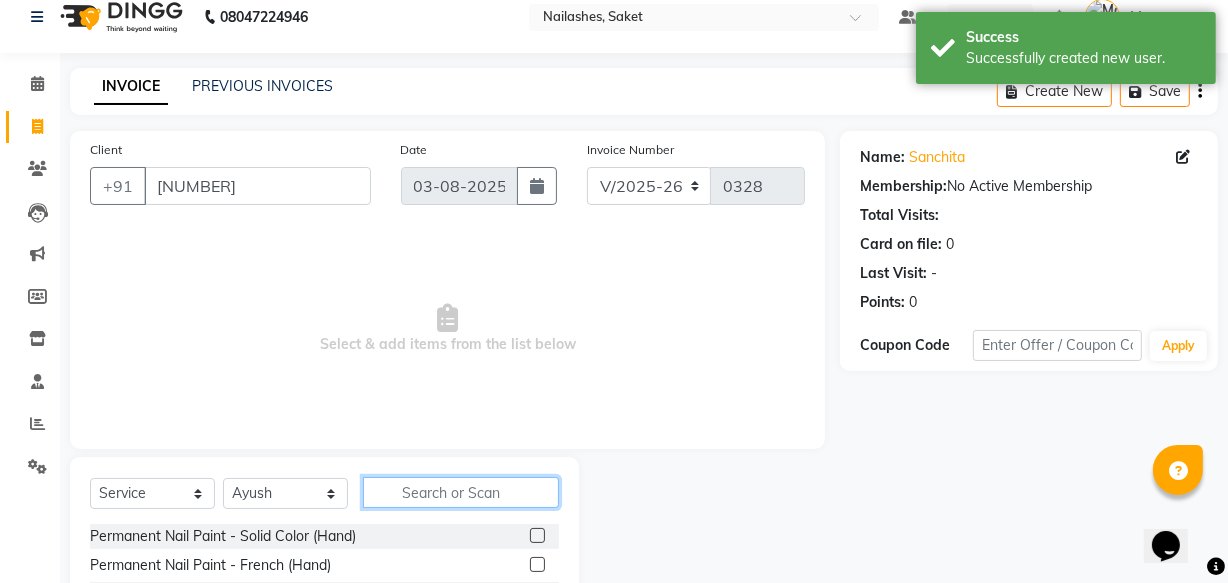 click 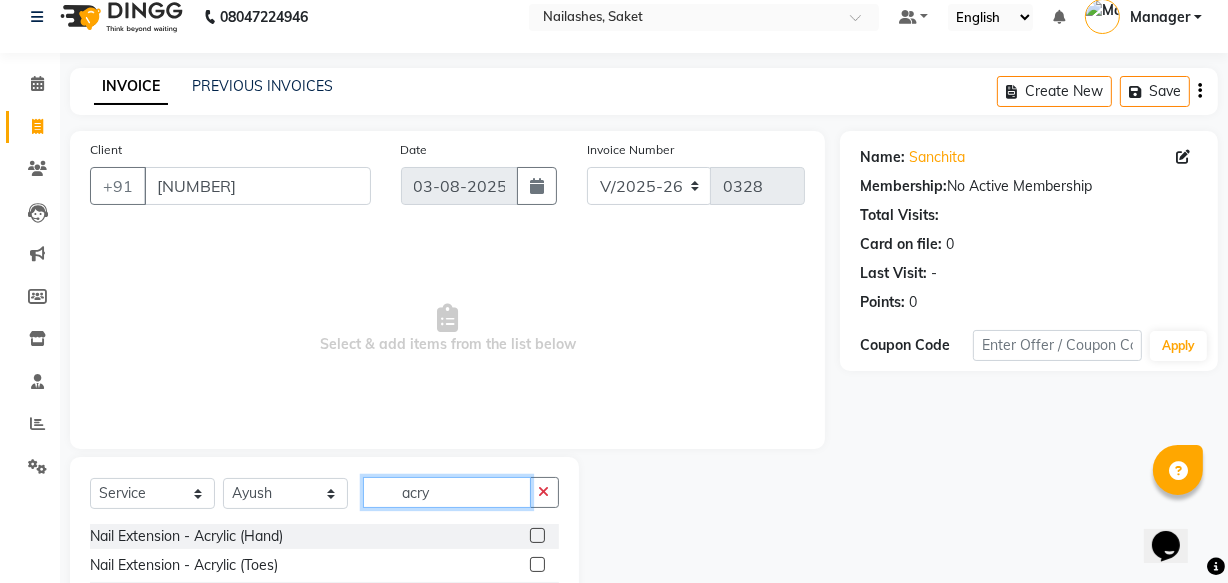 type on "acry" 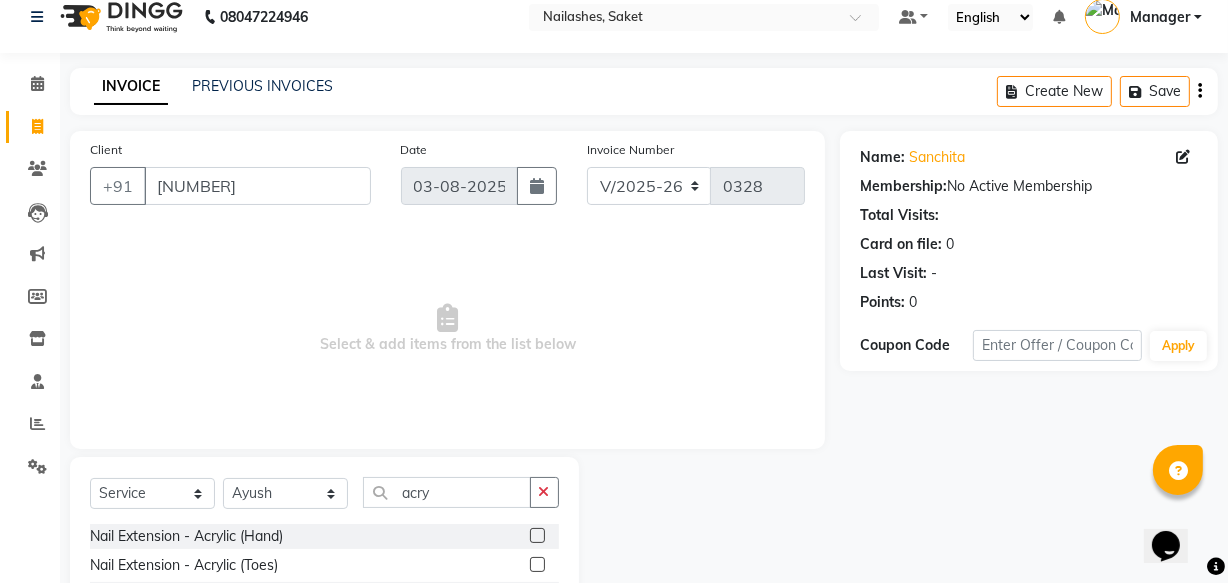 click 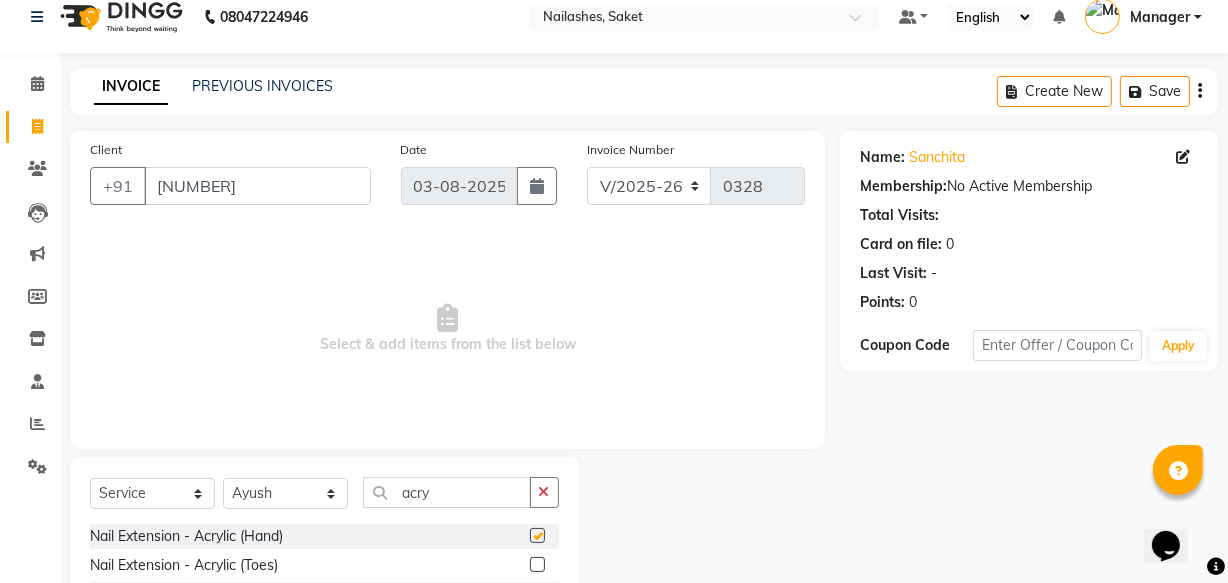 click 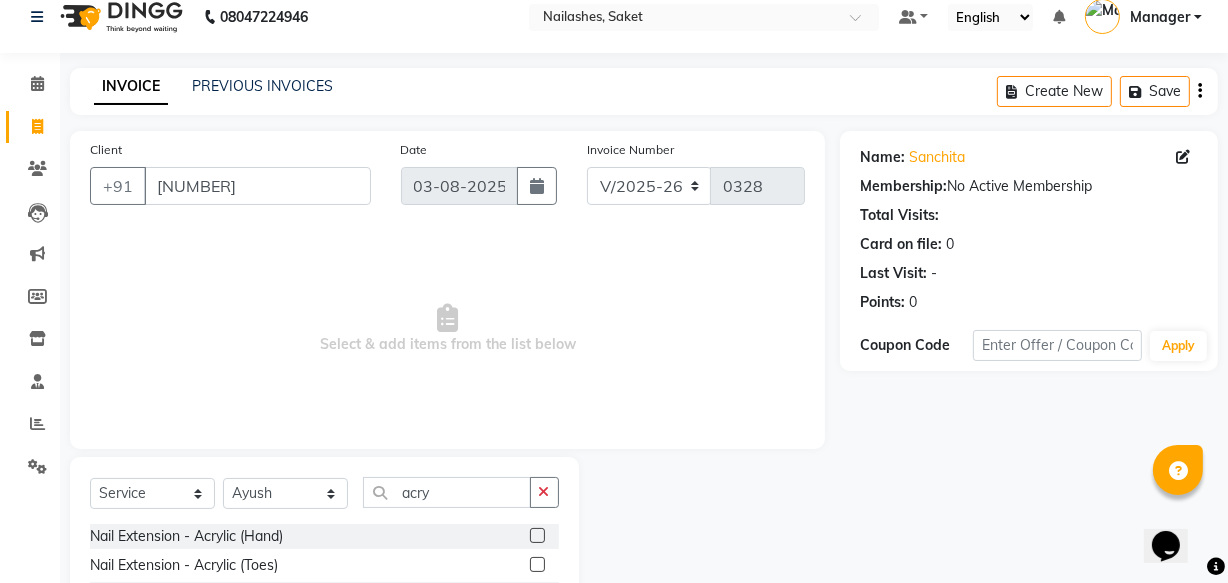 click 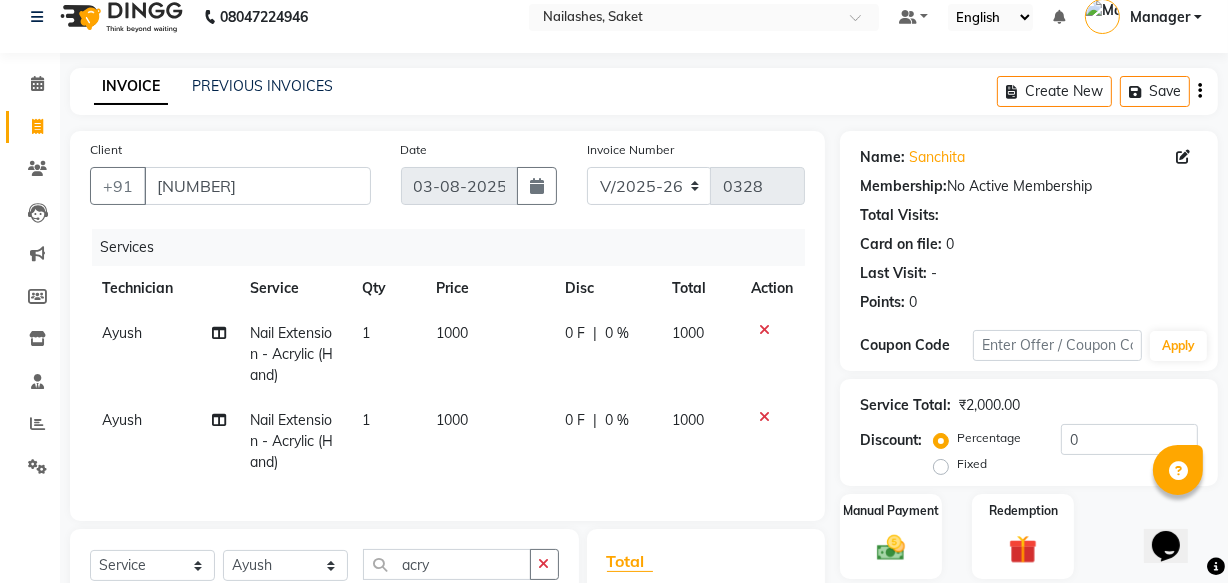 checkbox on "false" 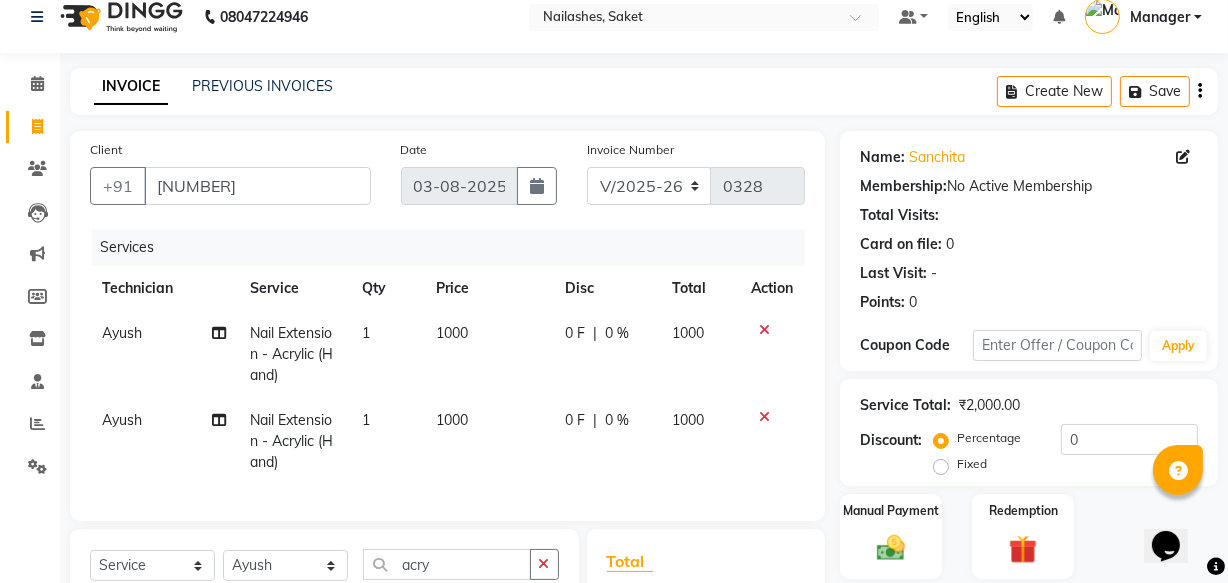 click 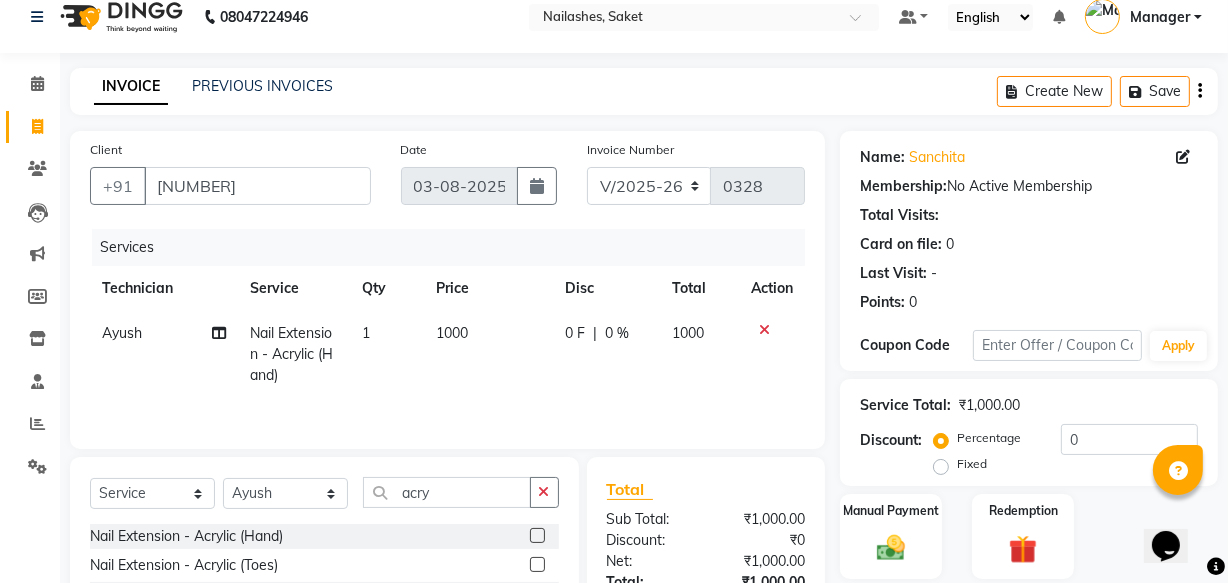 click on "1000" 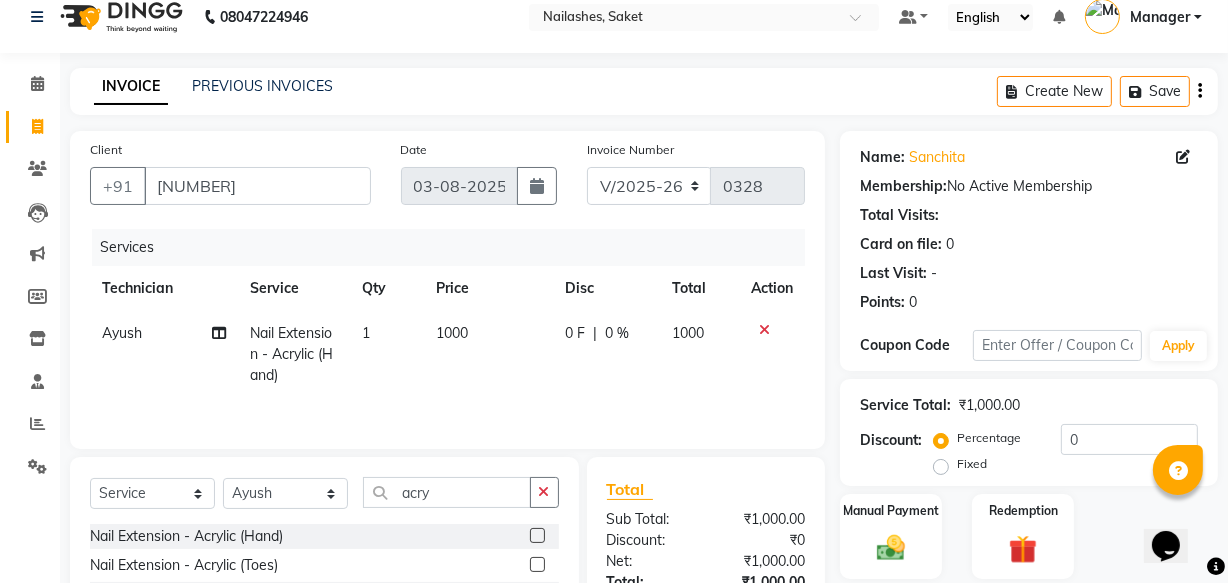 select on "33083" 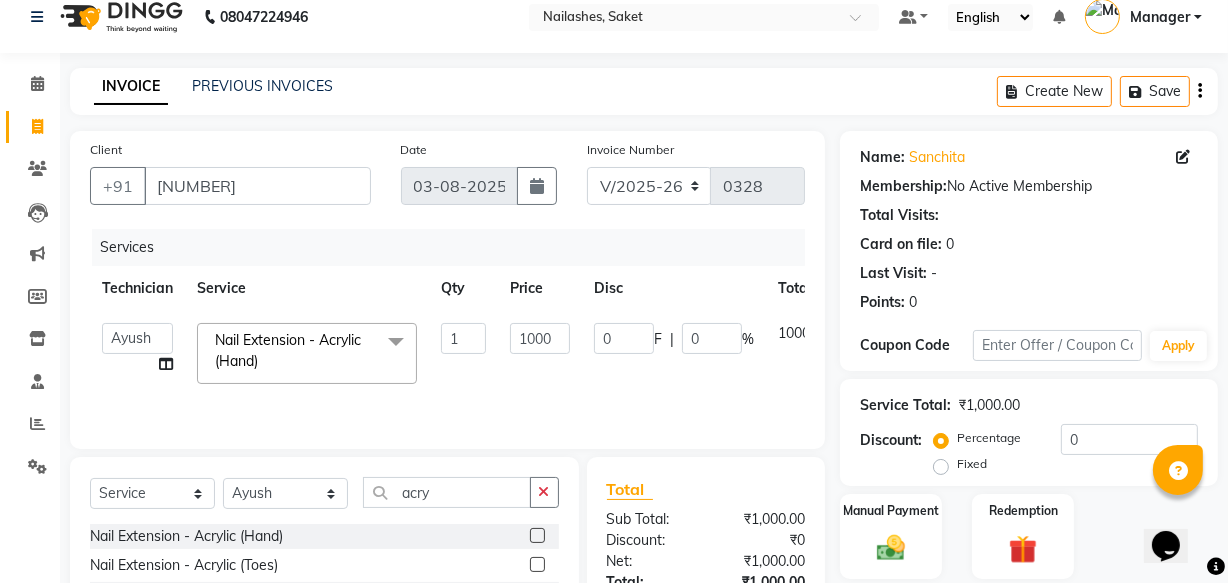 click on "1" 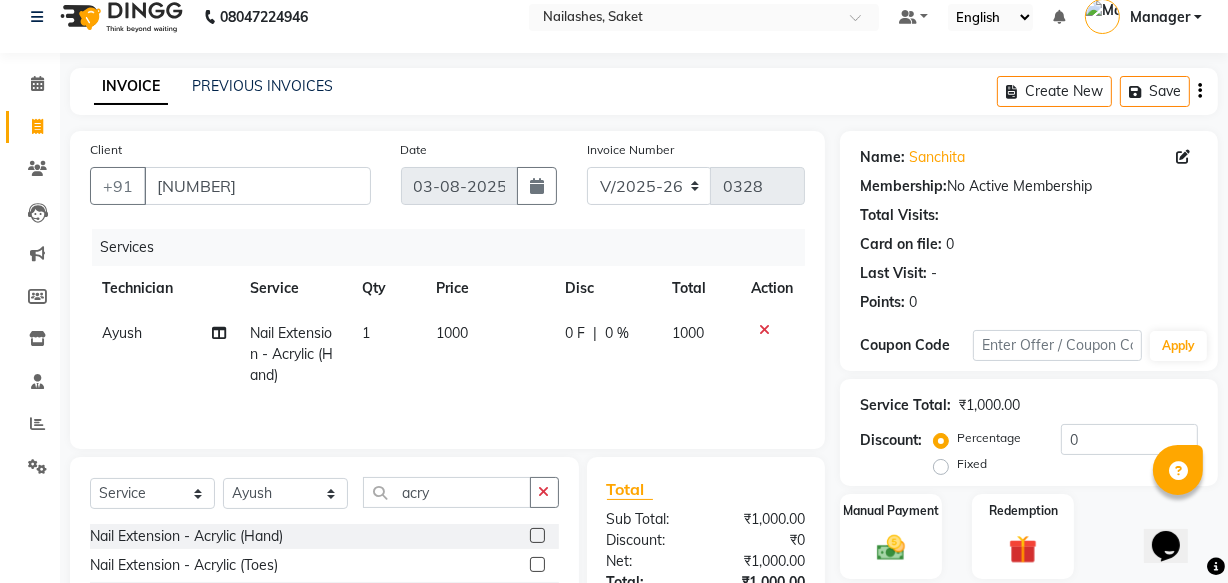 click on "1000" 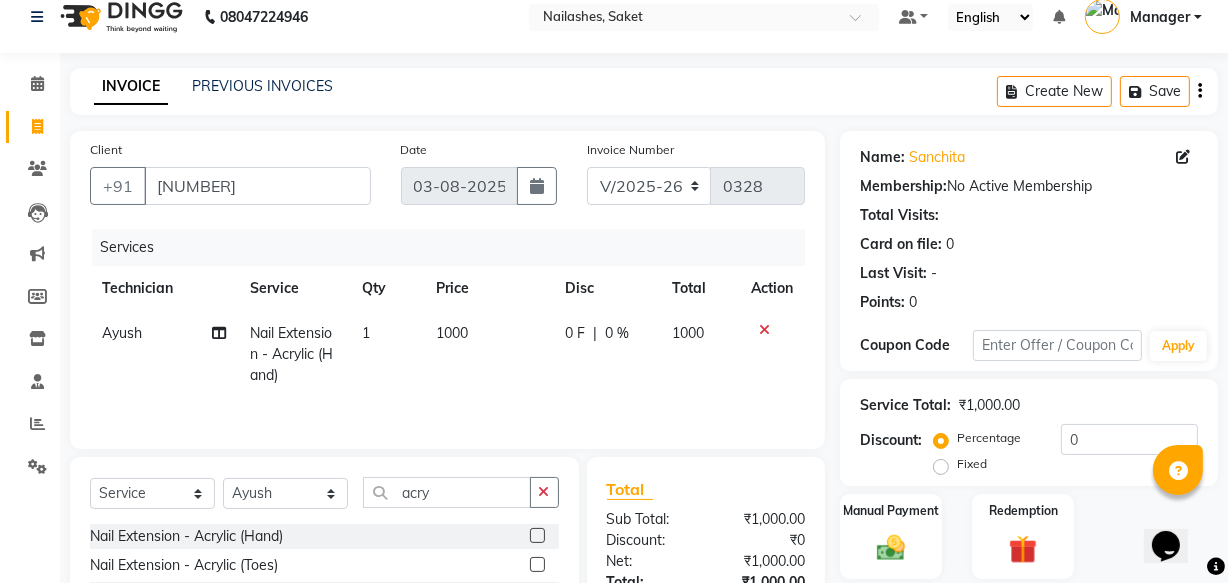 select on "33083" 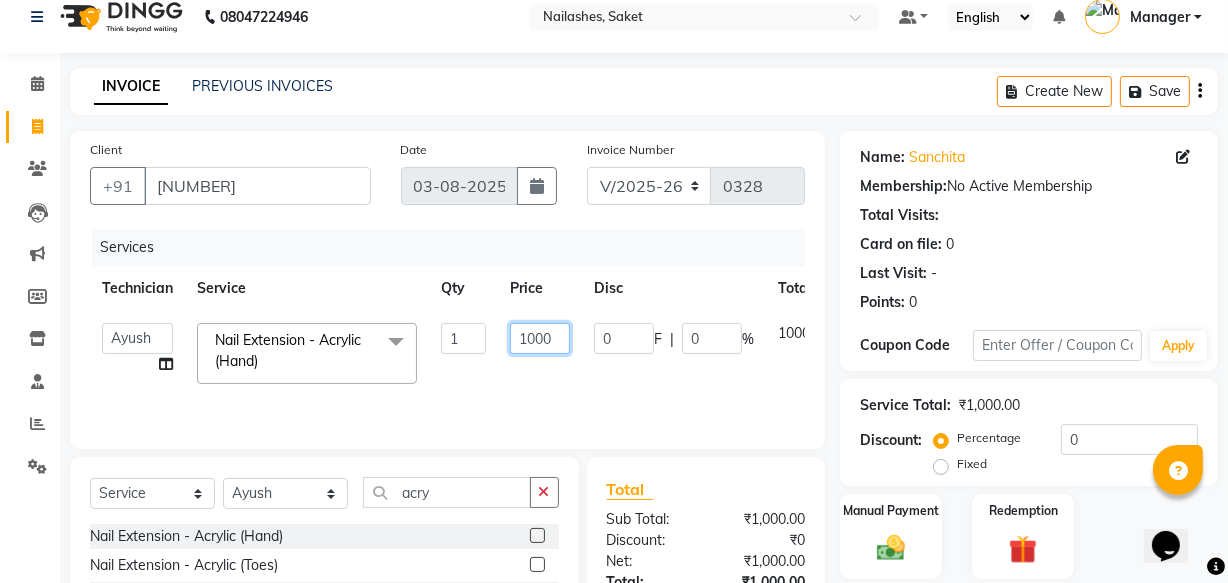 click on "1000" 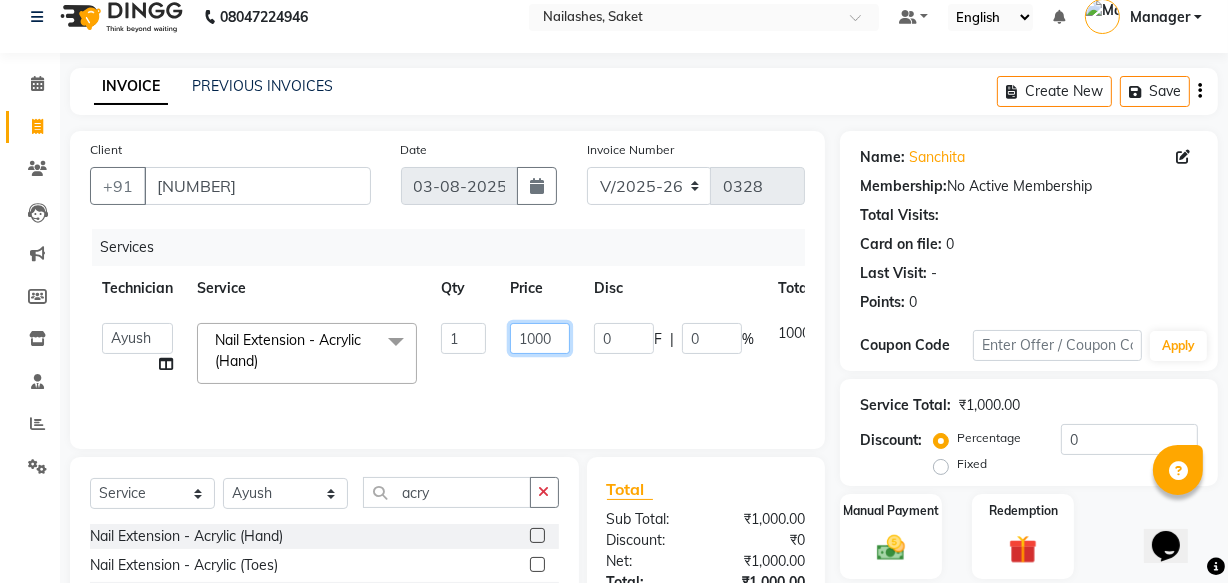 click on "1000" 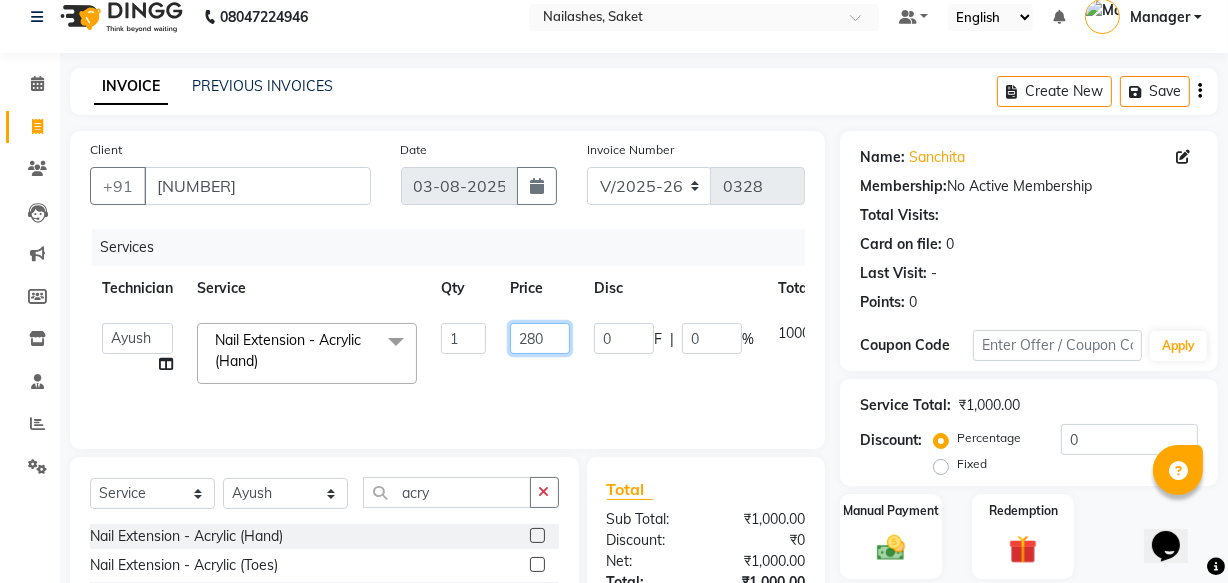 type on "2800" 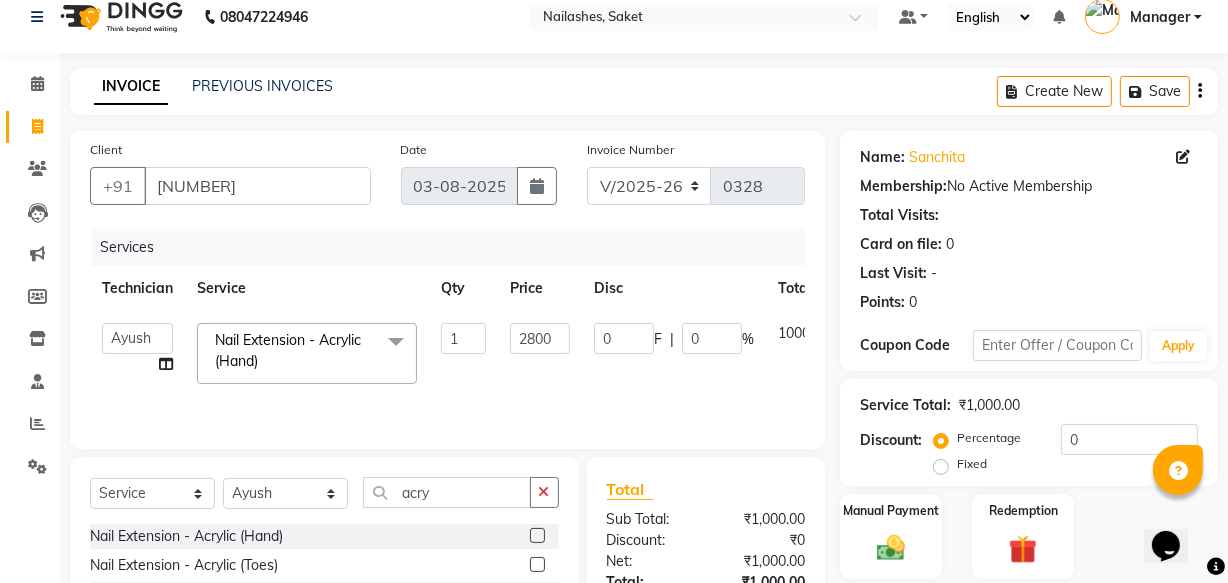 click on "[FIRST] Sir [FIRST] [NAME] Manager Om [NAME] [NAME] x Permanent Nail Paint - Solid Color (Hand) Permanent Nail Paint - French (Hand) Permanent Nail Paint - Solid Color (Toes) Permanent Nail Paint - French (Toes) Restoration - Gel (Hand) Restoration - Tip Replacement (Hand) Restoration - Touch -up (Hand) Restoration - Gel Color Changes (Hand) Restoration - Removal of Extension (Hand) Restoration - Removal of Nail Paint (Hand) Restoration - Gel (Toes) Restoration - Tip Replacement (Toes) Restoration - Touch -up (Toes) Restoration - Gel Color Changes (Toes) Restoration - Removal of Extension (Toes) Restoration - Removal of Nail Paint (Toes) Pedicure - Classic Pedicure - Deluxe Pedicure - Premium Pedicure - Platinum Manicure  - Classic Manicure  - Deluxe Manicure  - Premium Eyelash Refil - Classic Eyelash Refil - Hybrid Eyelash Refil - Volume Eyelash Refil - Mega Volume Eyelash Refil - Lash Removal Nail Extension - Gel (Hand) Nail Extension - Acrylic (Hand) 1 2800 0 F |" 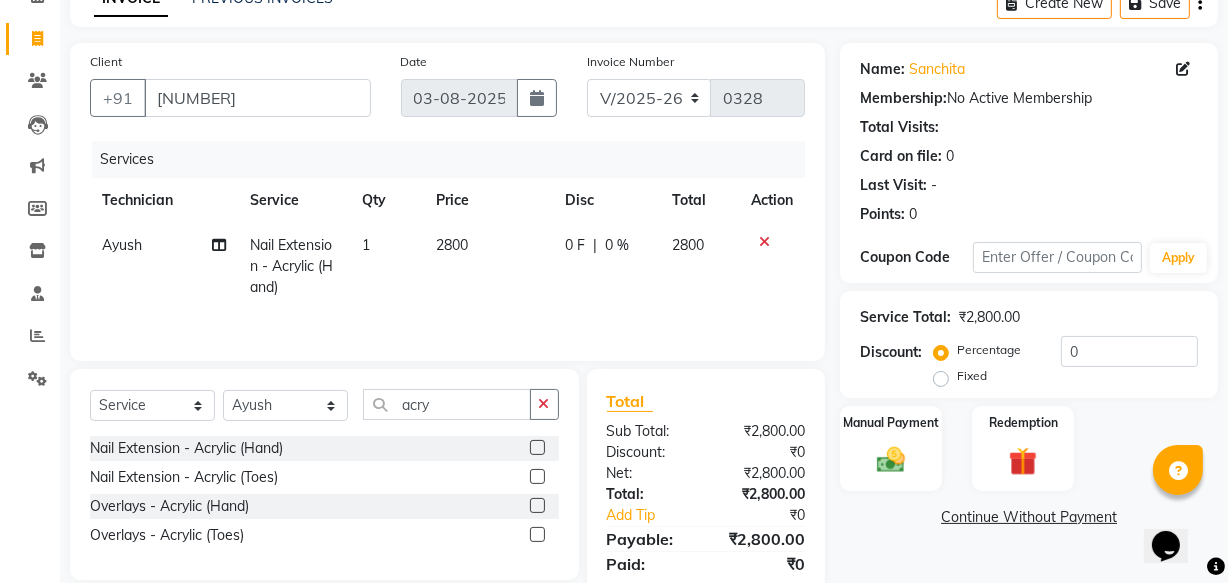 scroll, scrollTop: 175, scrollLeft: 0, axis: vertical 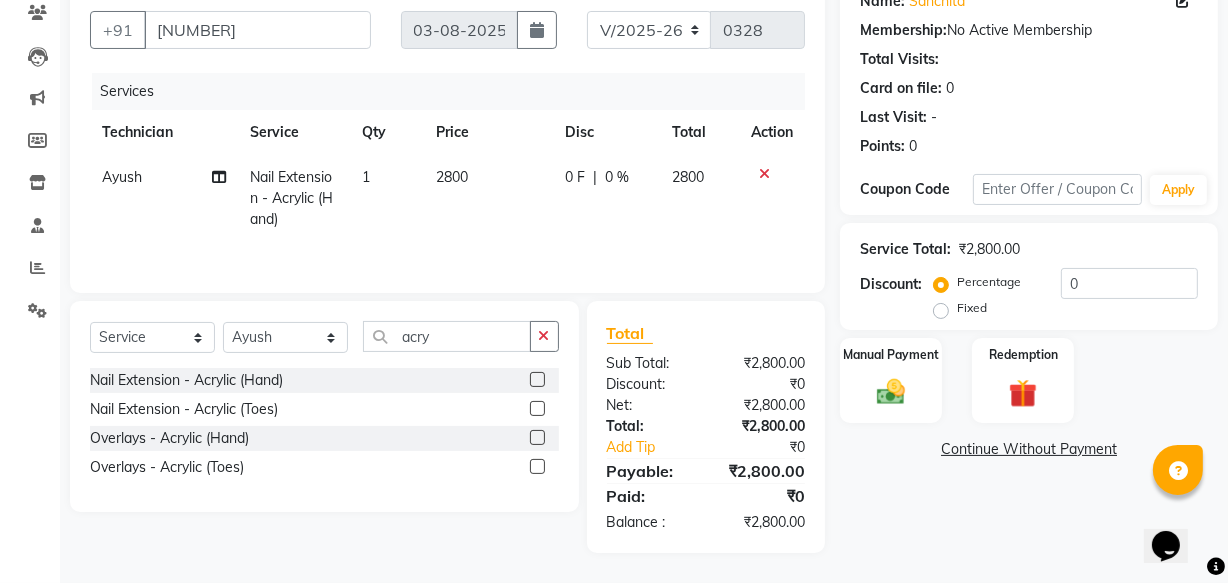 click on "Continue Without Payment" 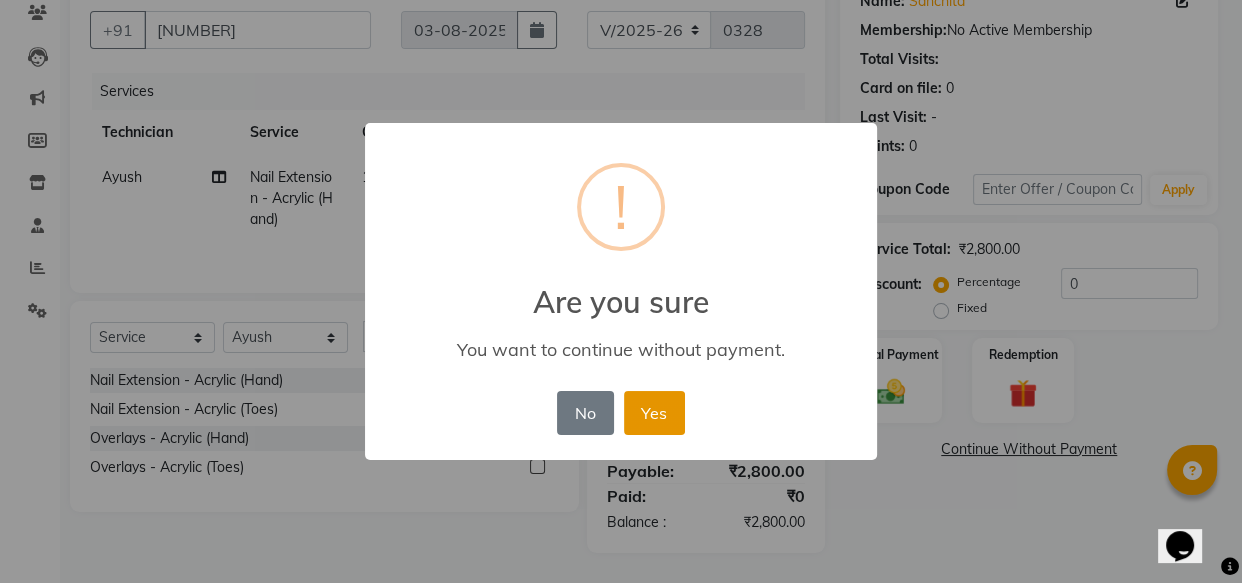 click on "Yes" at bounding box center [654, 413] 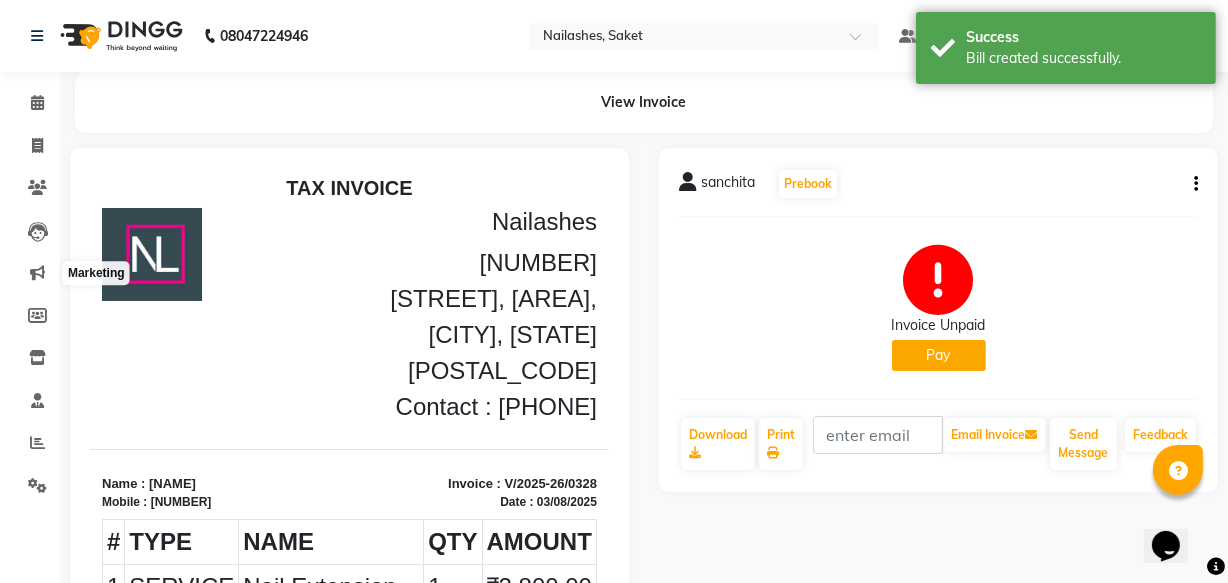 scroll, scrollTop: 0, scrollLeft: 0, axis: both 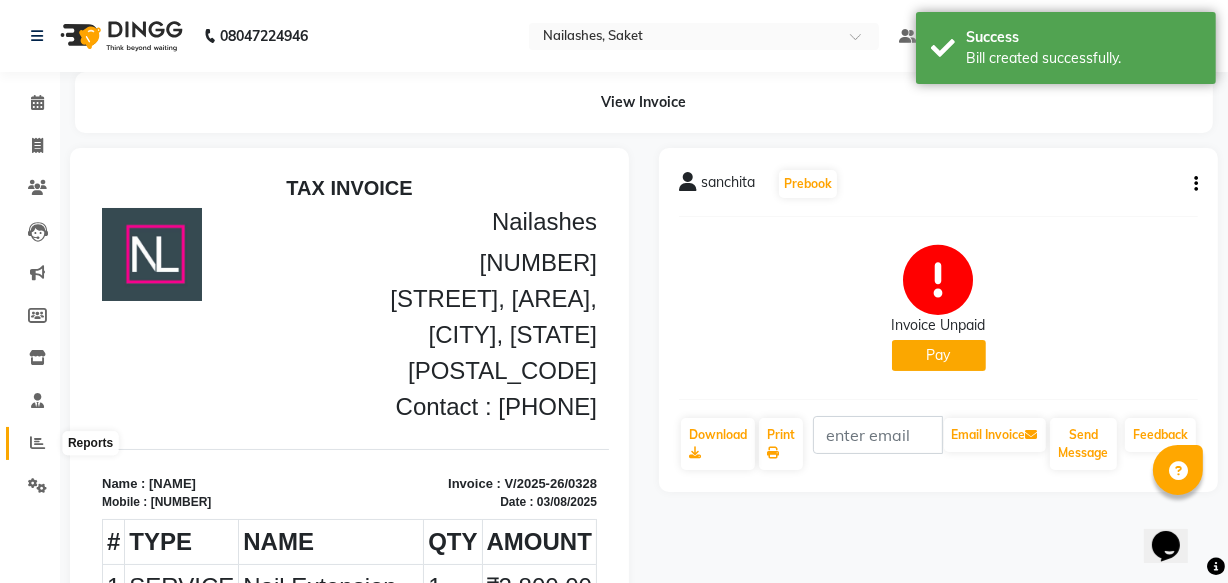 click 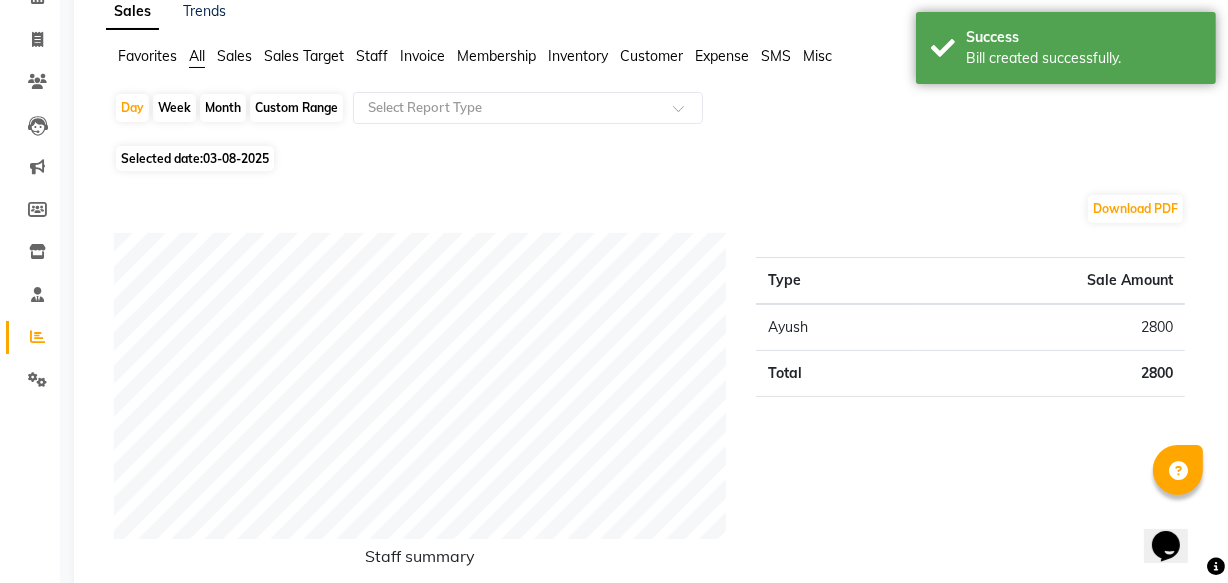 scroll, scrollTop: 0, scrollLeft: 0, axis: both 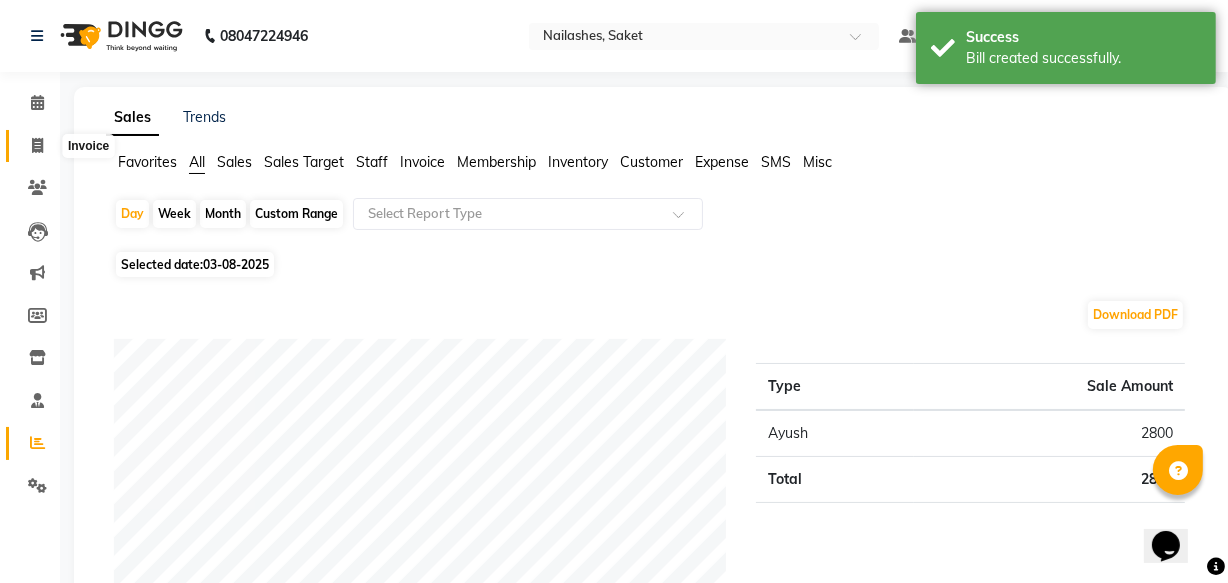 click 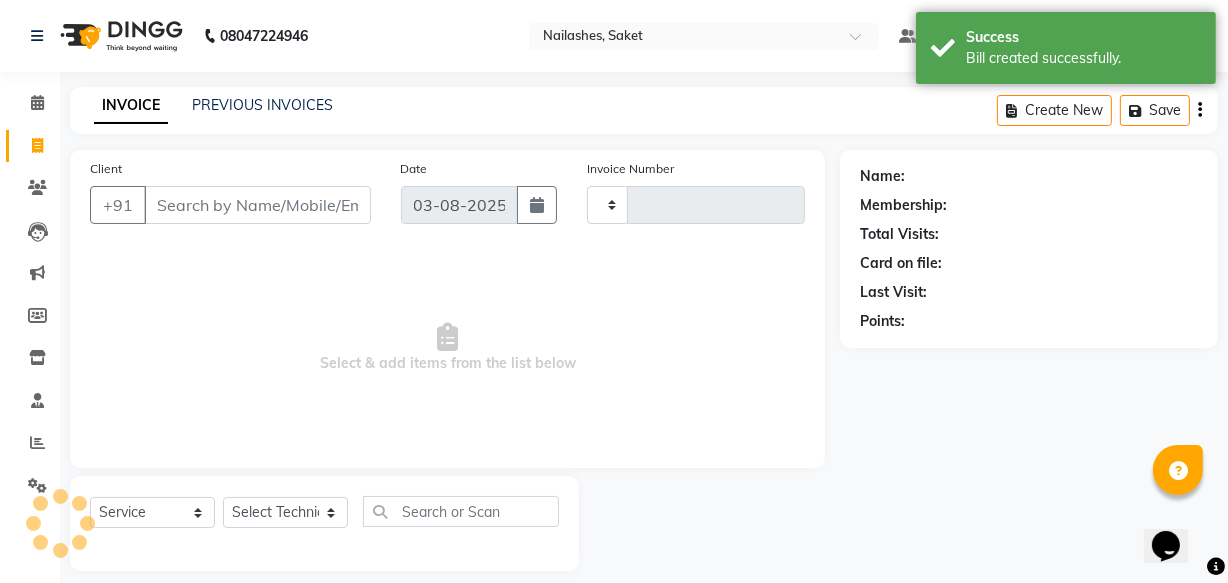 scroll, scrollTop: 19, scrollLeft: 0, axis: vertical 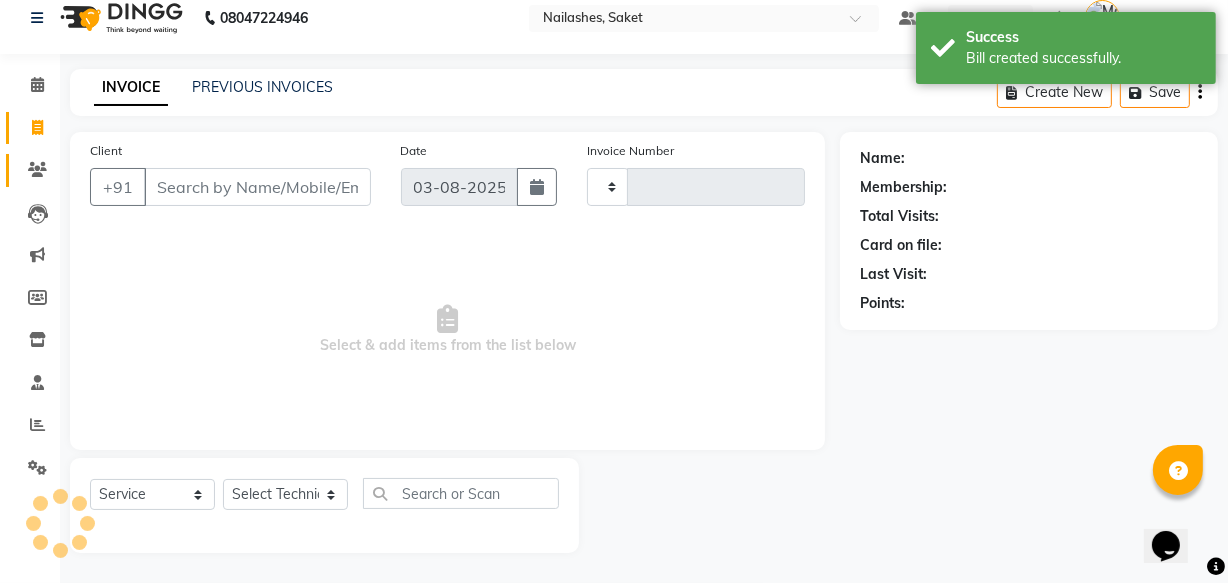 type on "0329" 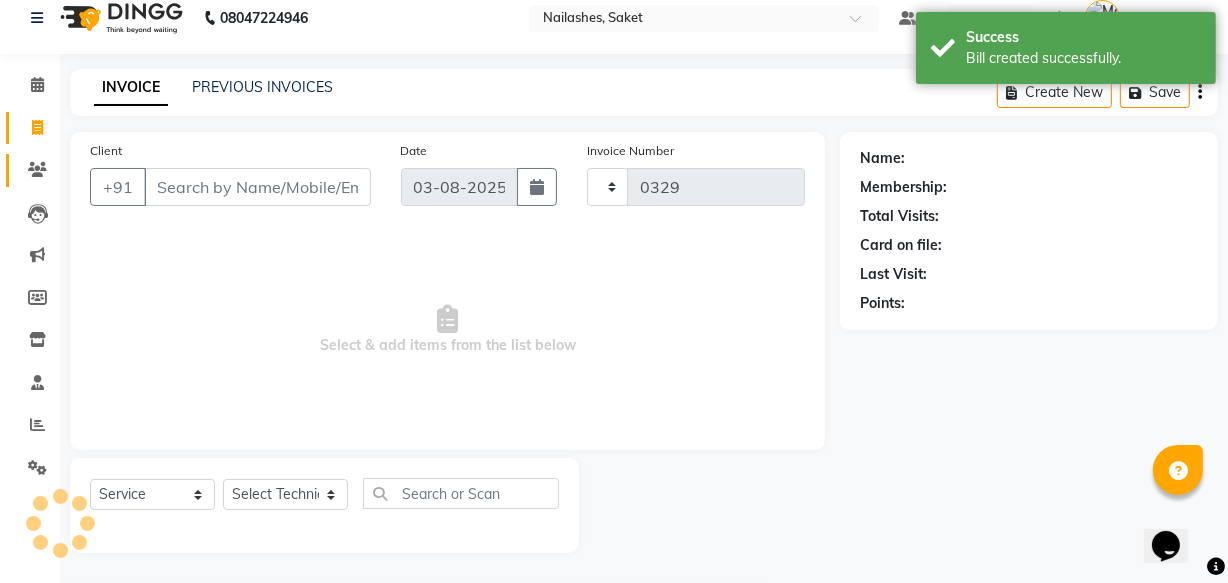 select on "5164" 